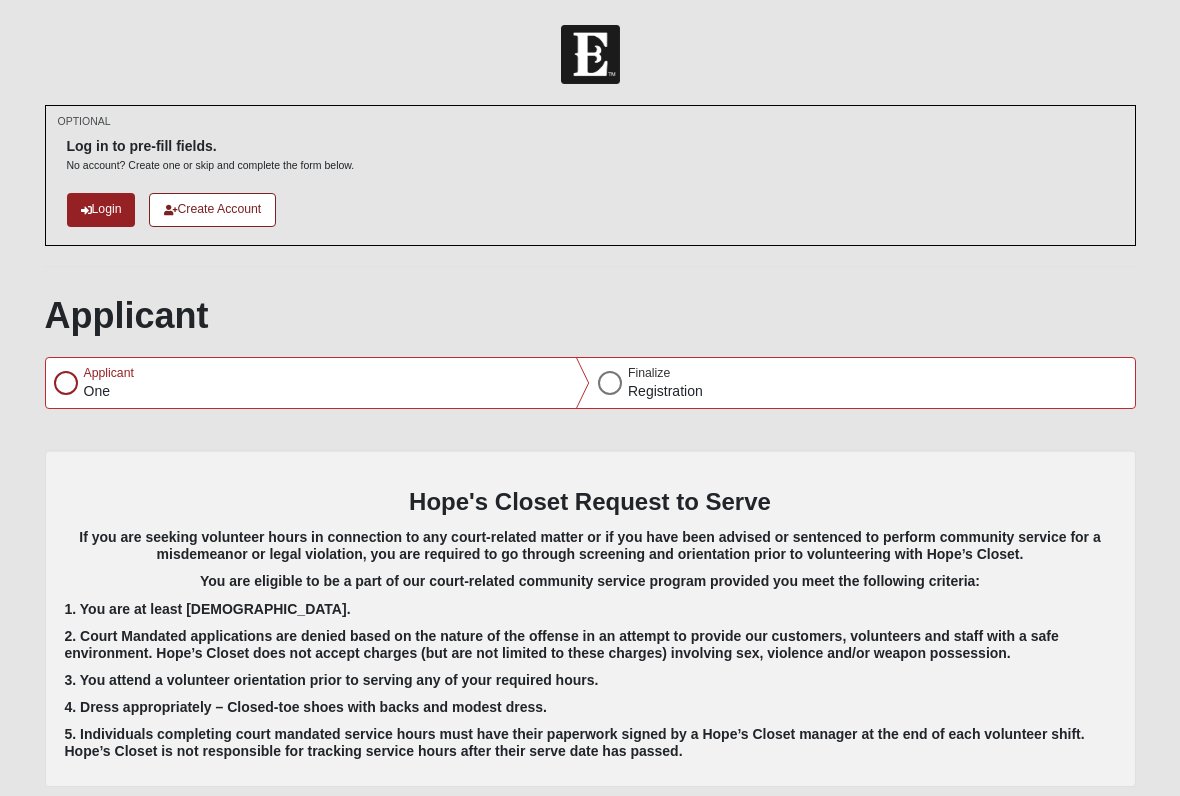 scroll, scrollTop: 0, scrollLeft: 0, axis: both 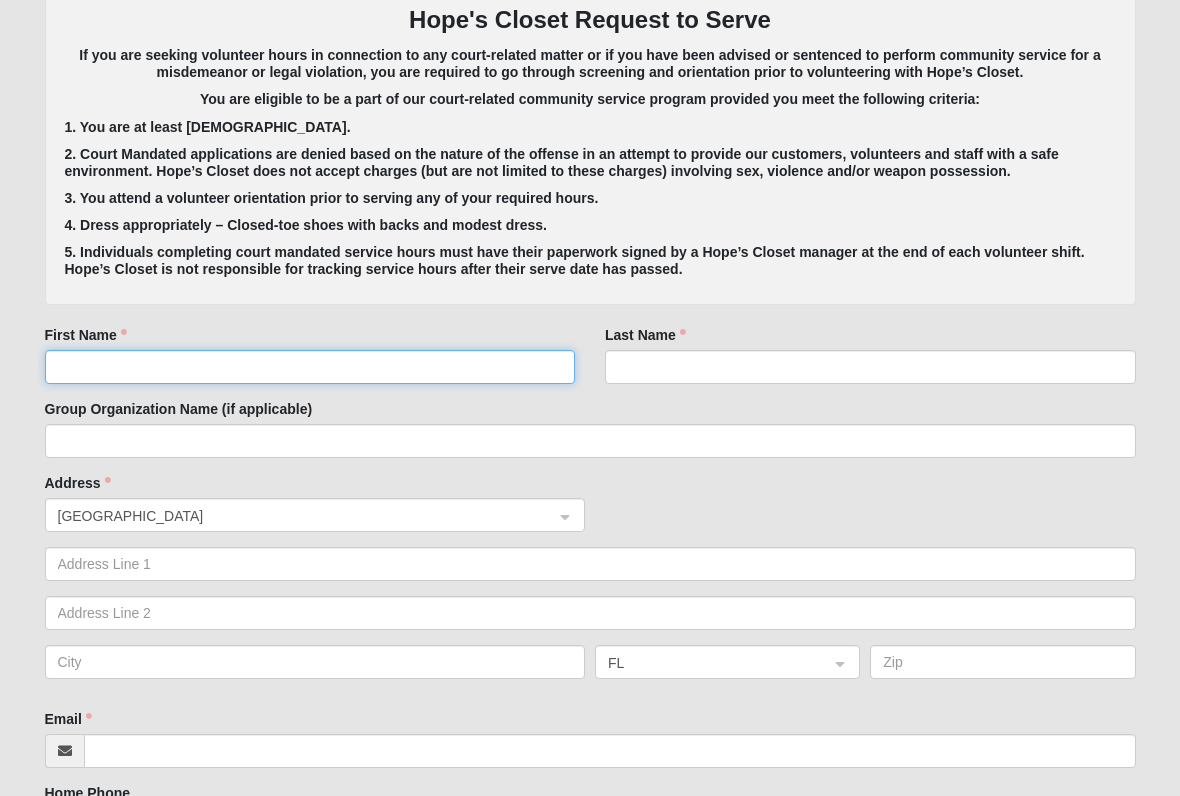click on "First Name" 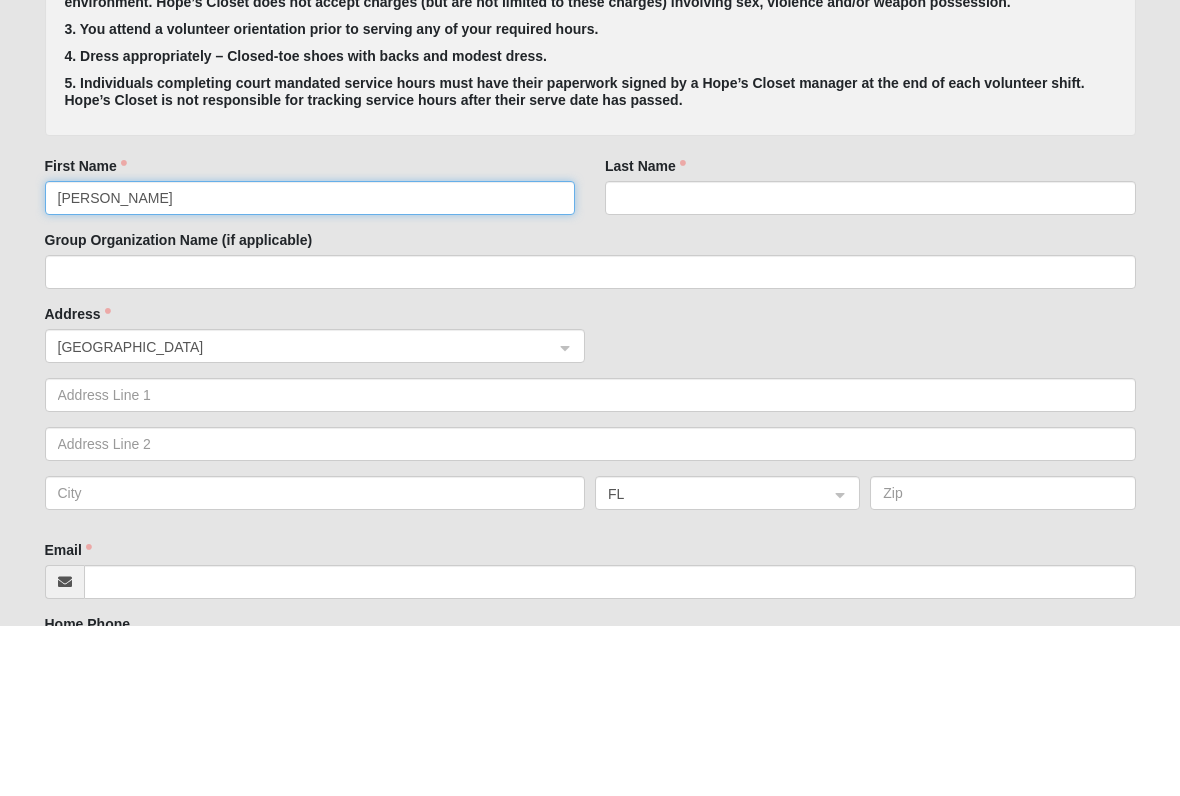 type on "[PERSON_NAME]" 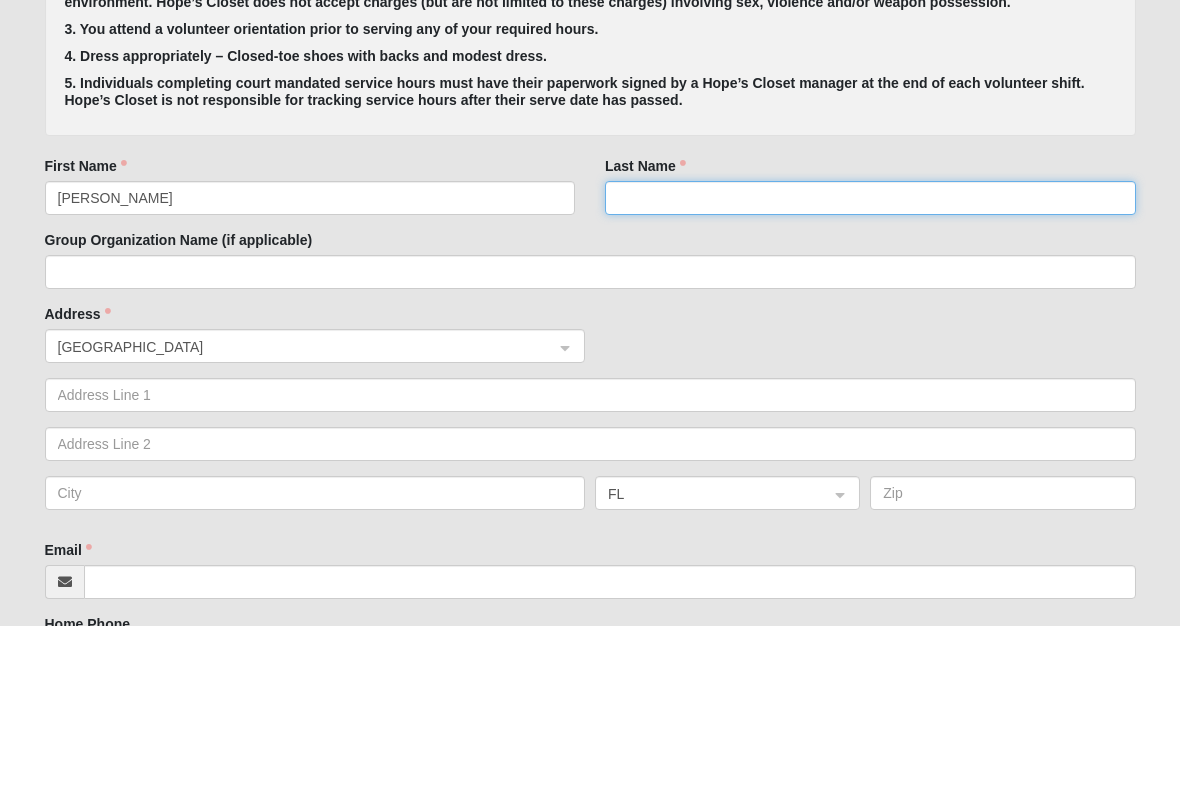 click on "Last Name" 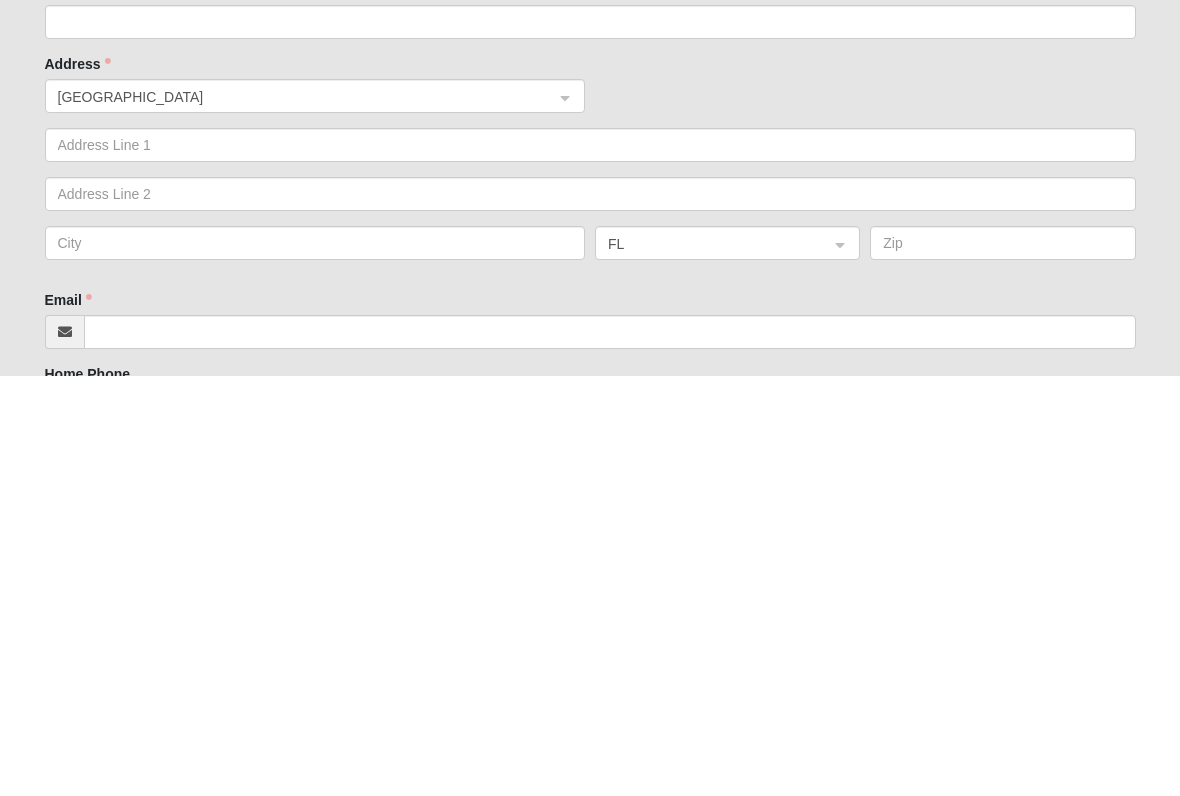 type on "[PERSON_NAME]" 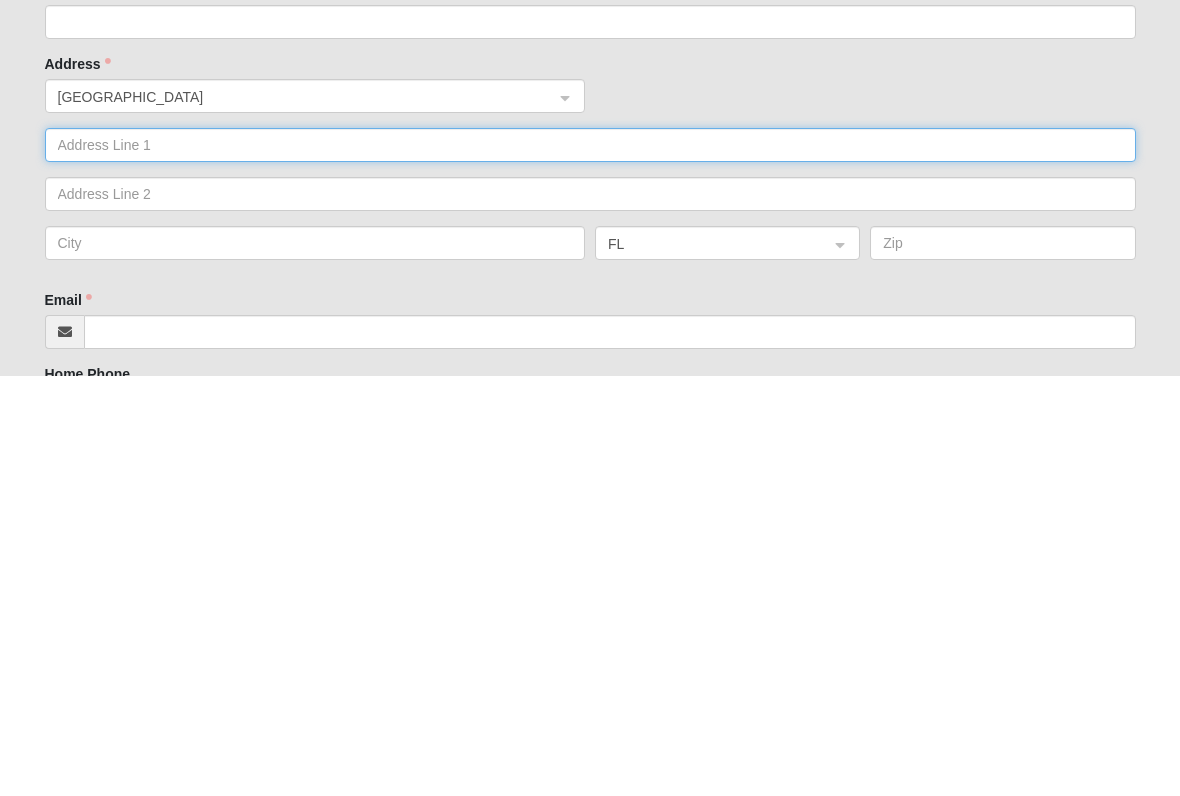 click 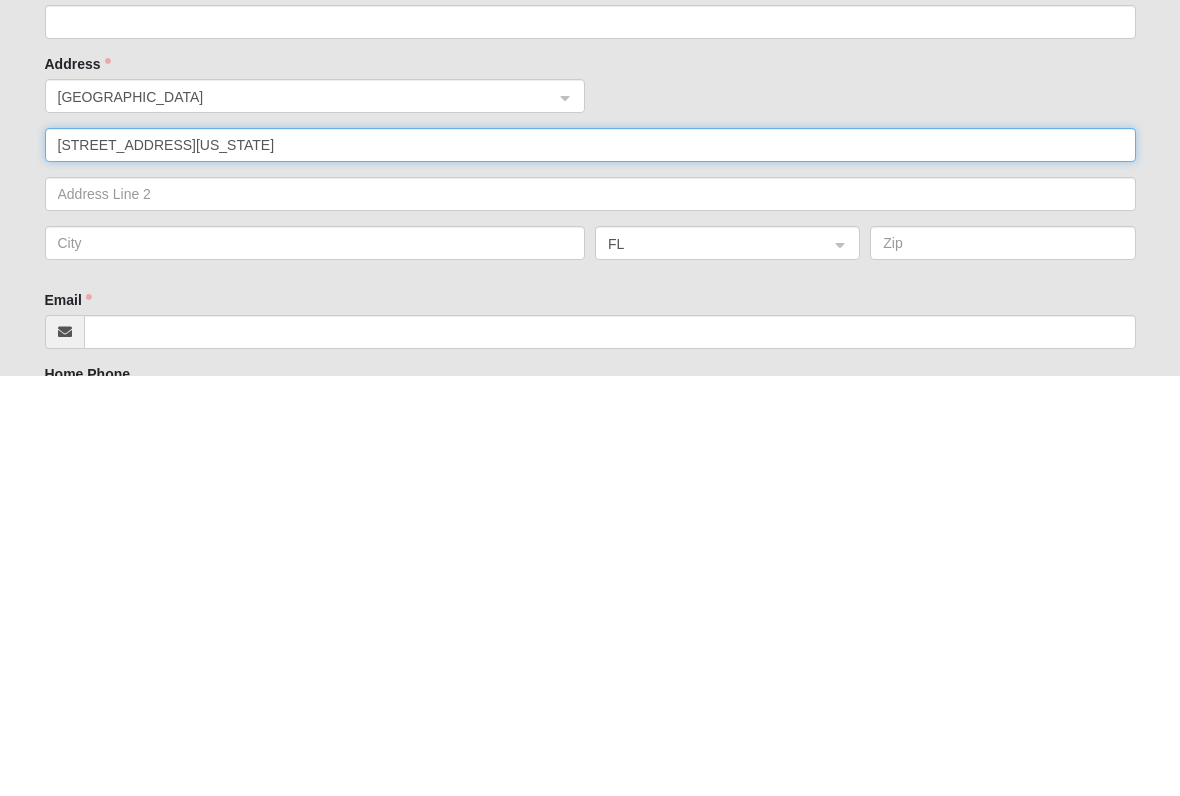 type on "[STREET_ADDRESS][US_STATE]" 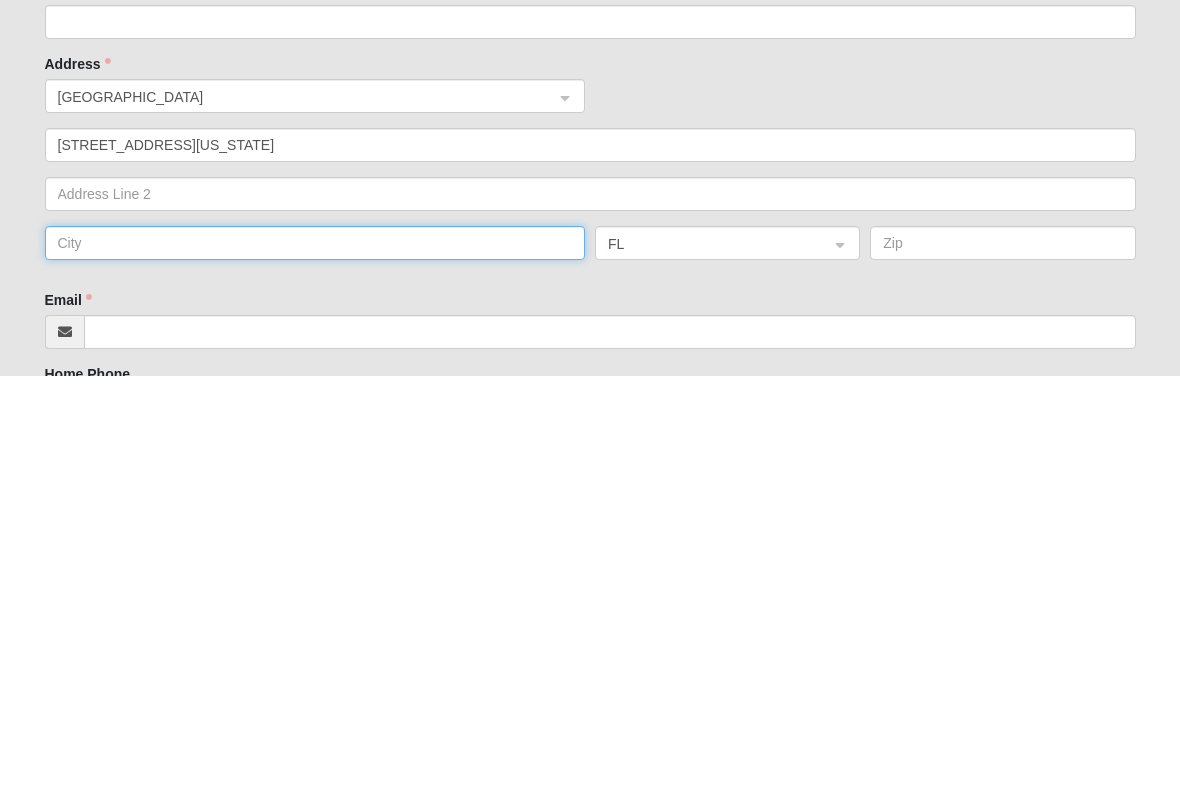click 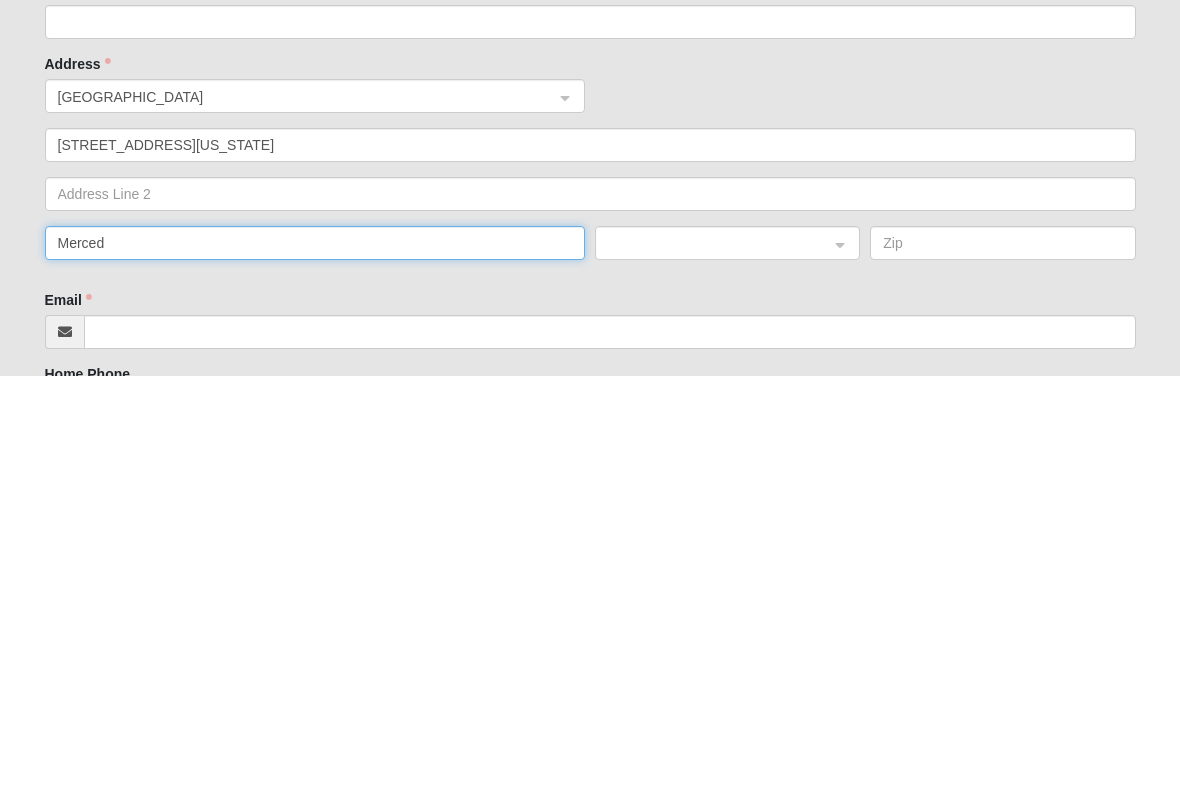 click 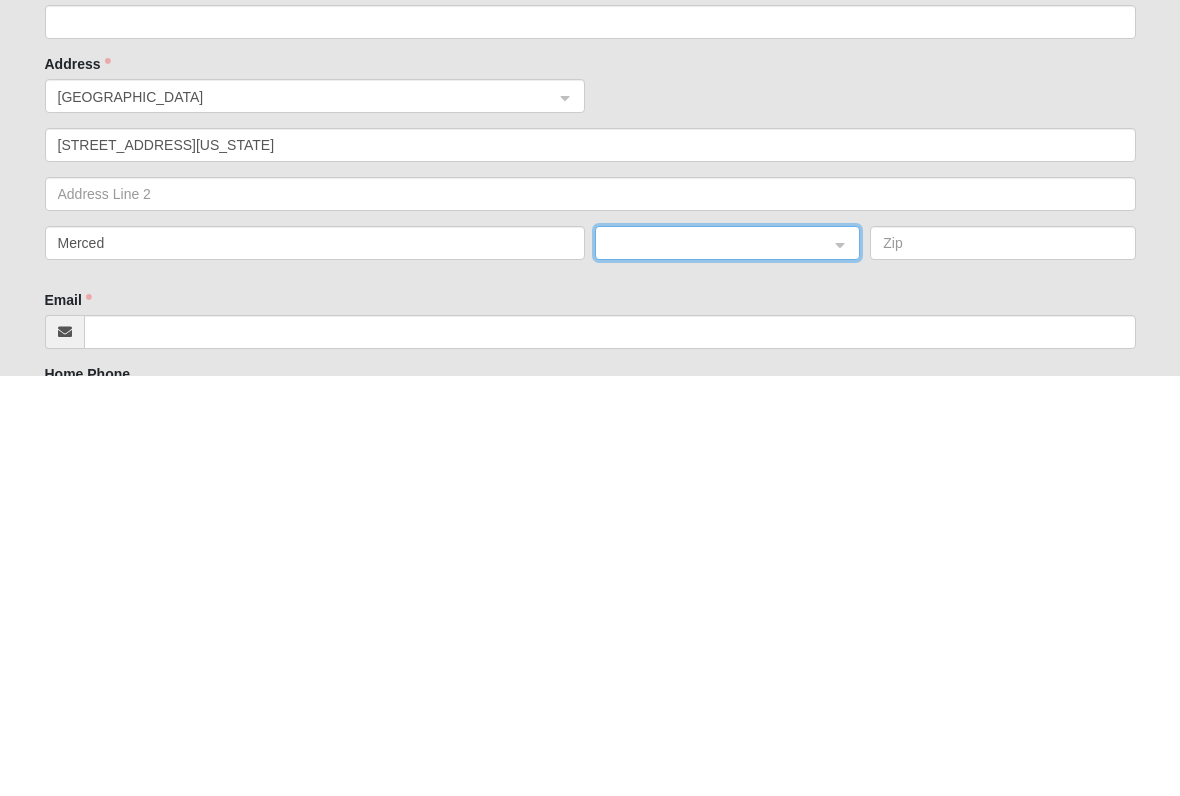 scroll, scrollTop: 902, scrollLeft: 0, axis: vertical 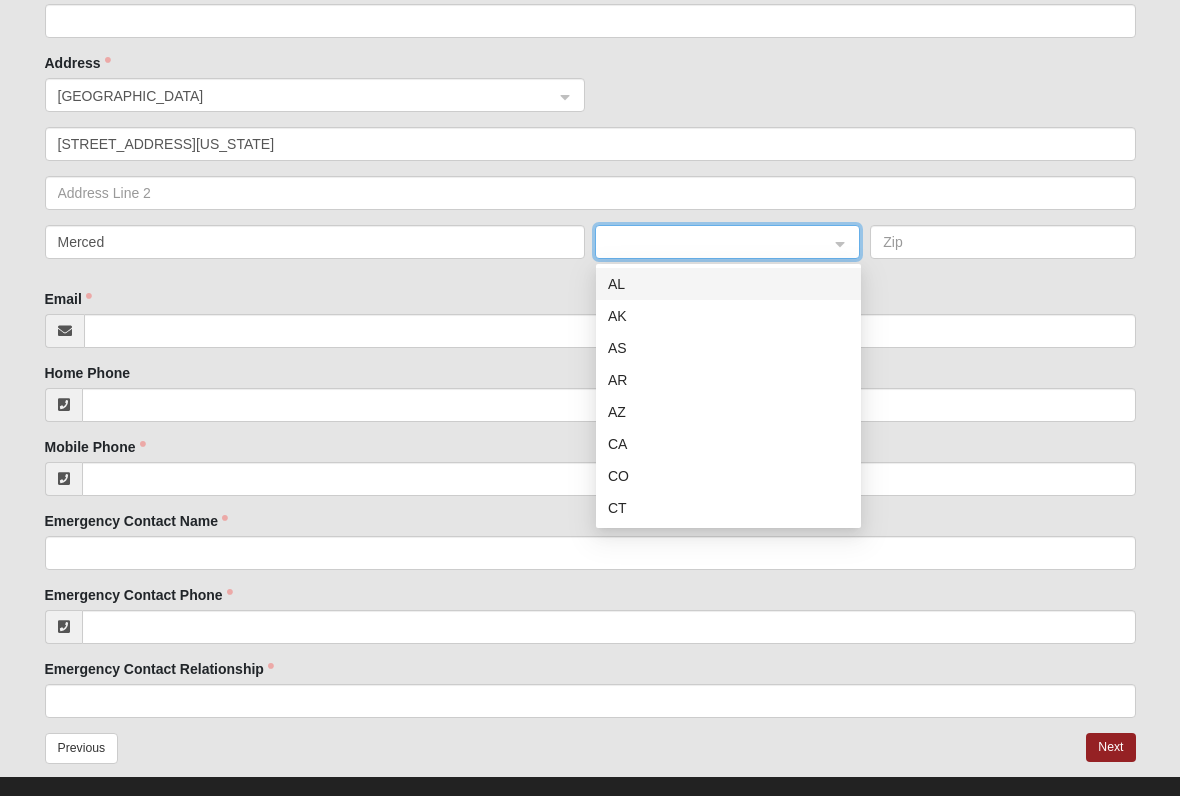 click 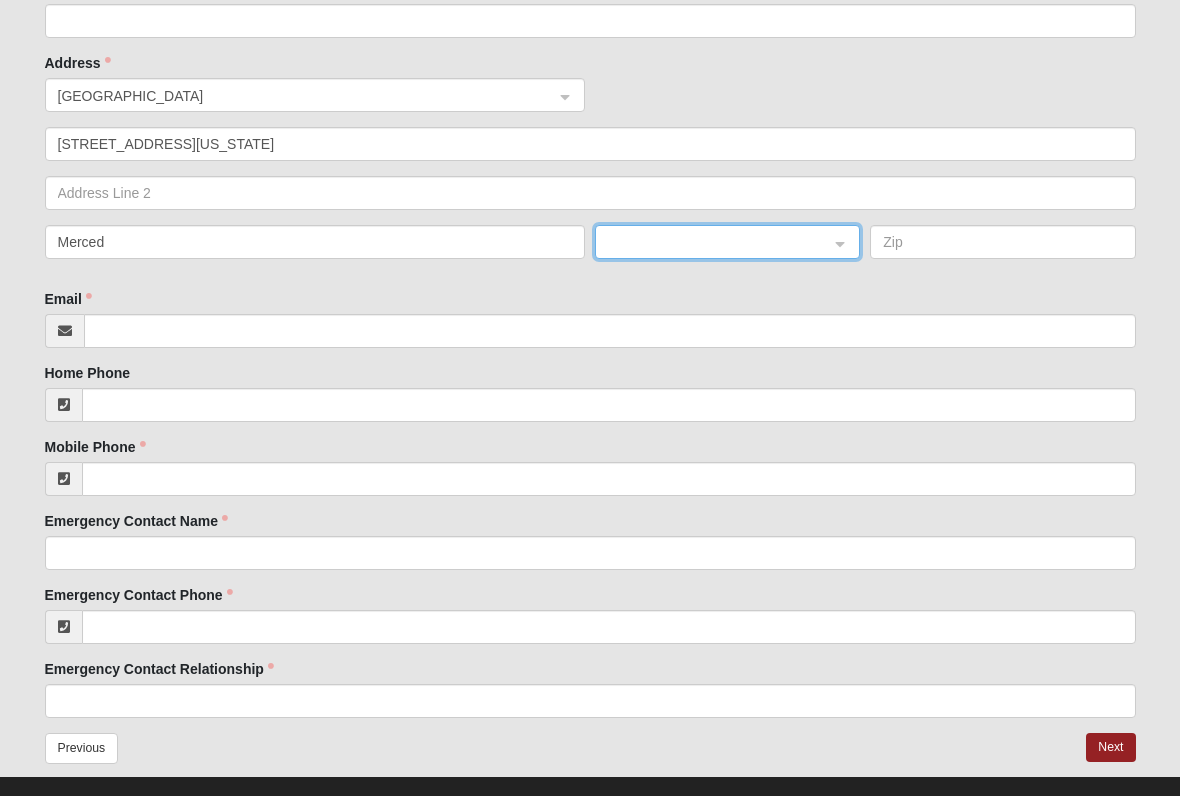 click 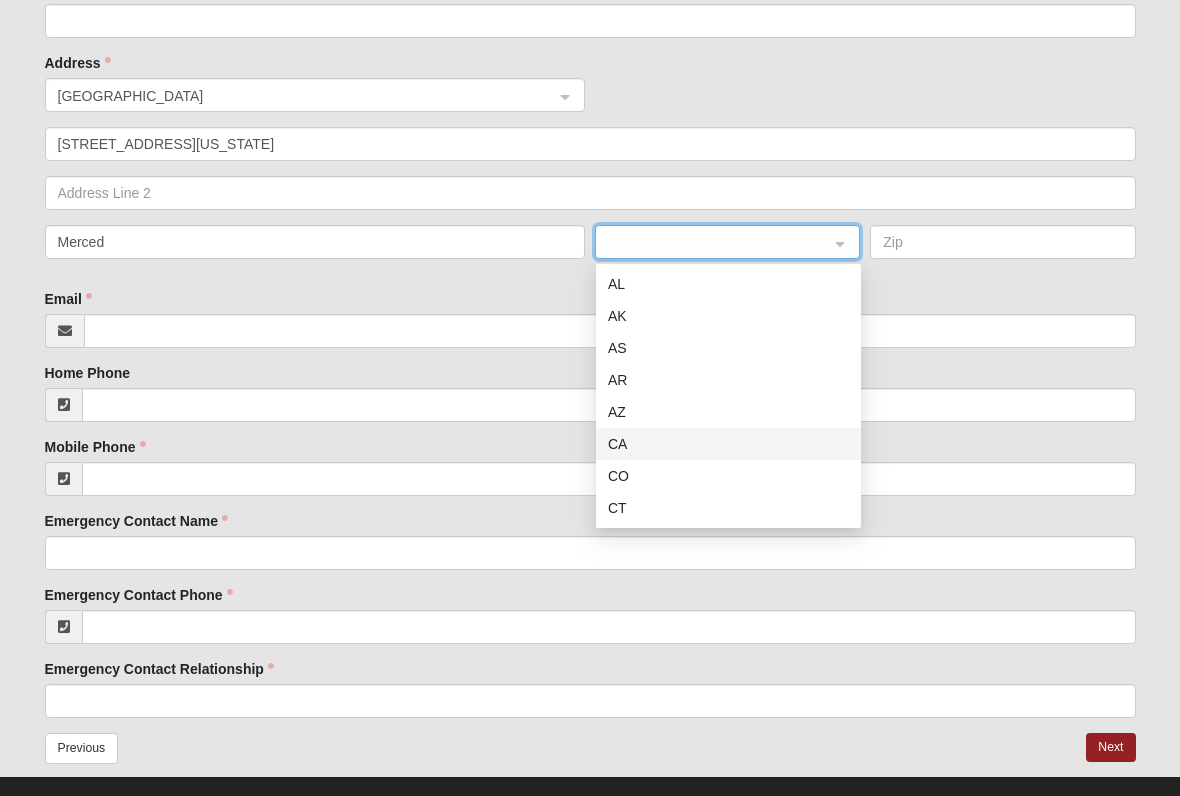 click on "CA" at bounding box center (728, 444) 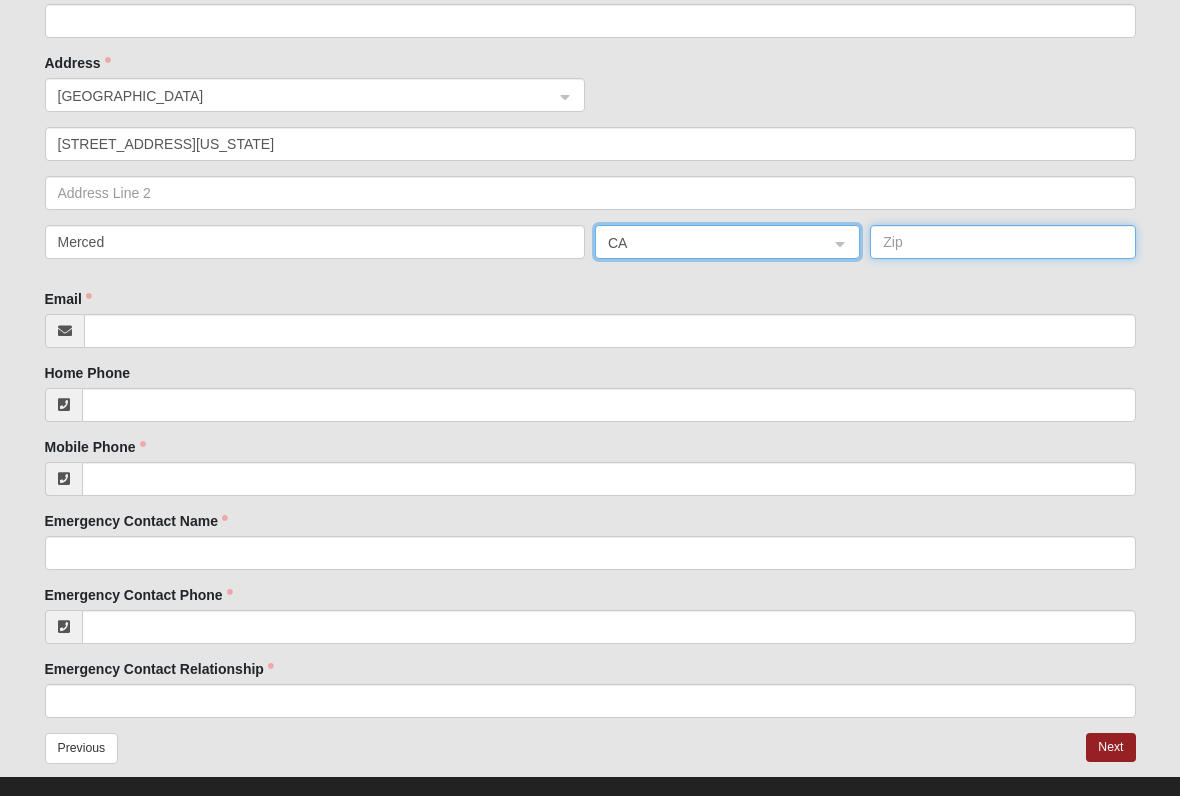 click 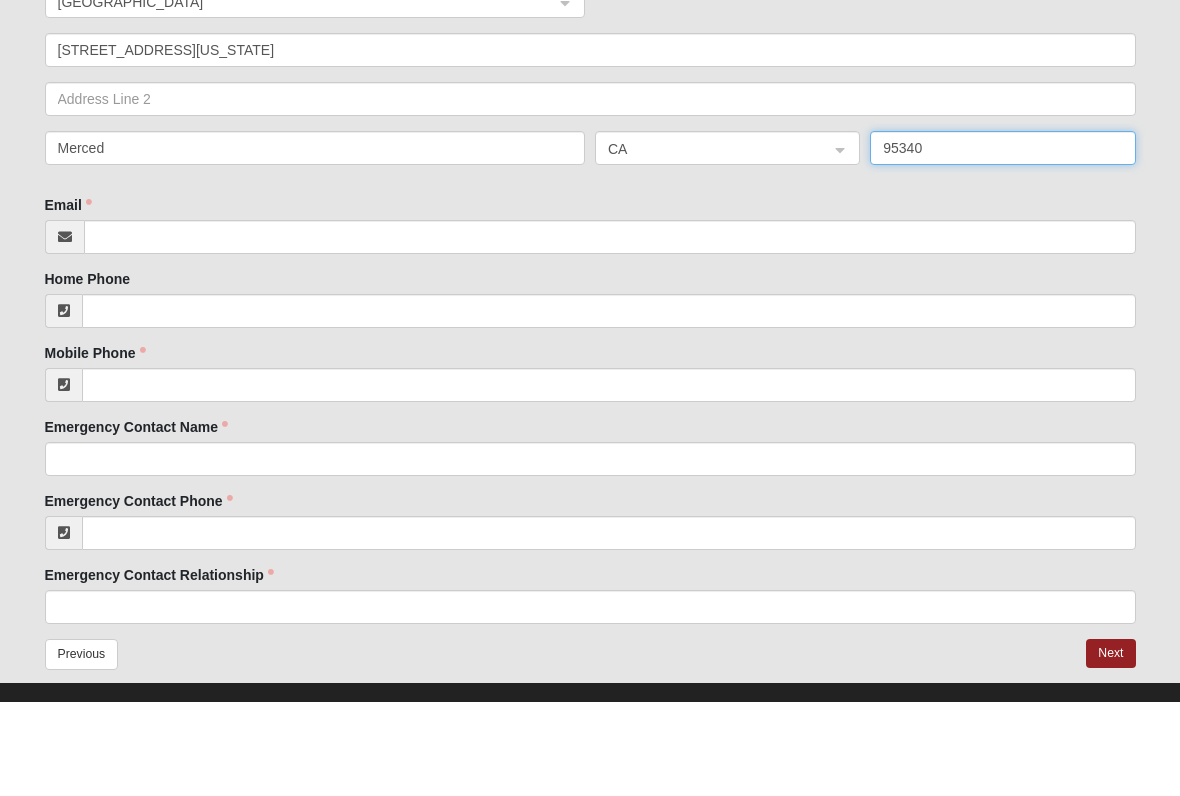 type on "95340" 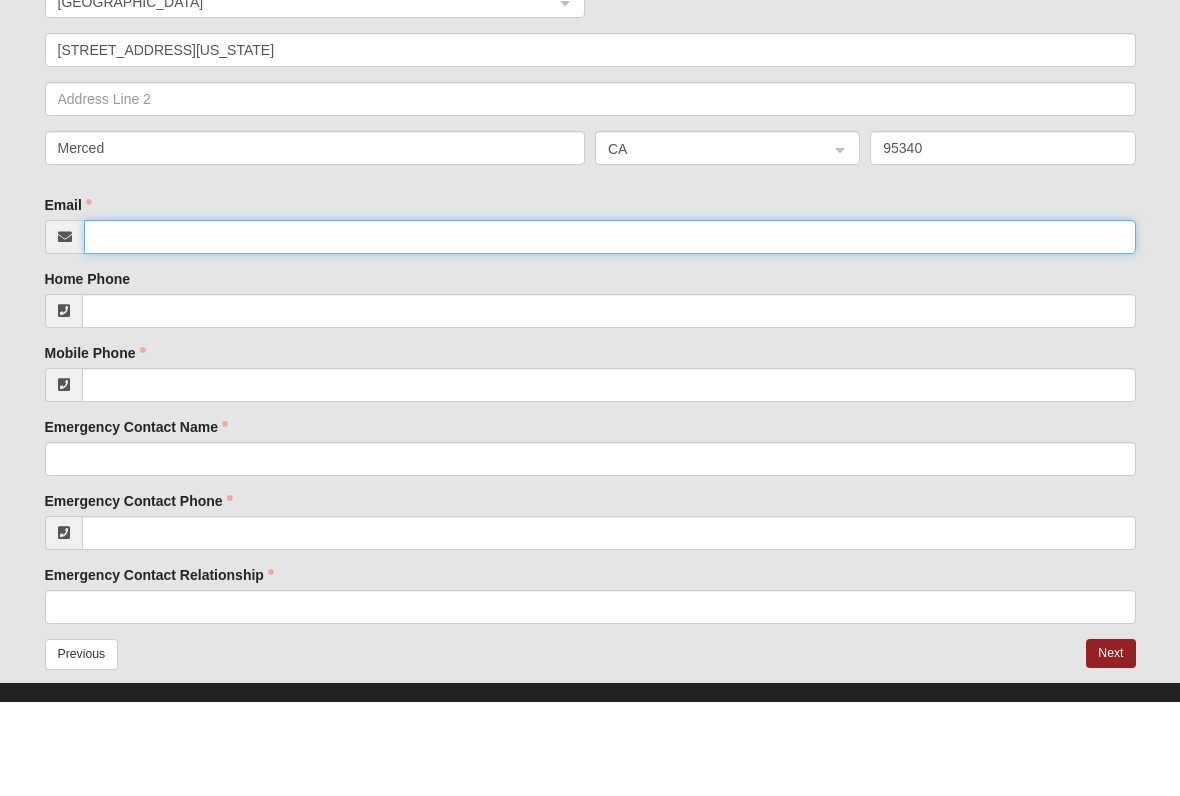click on "Email" at bounding box center [610, 332] 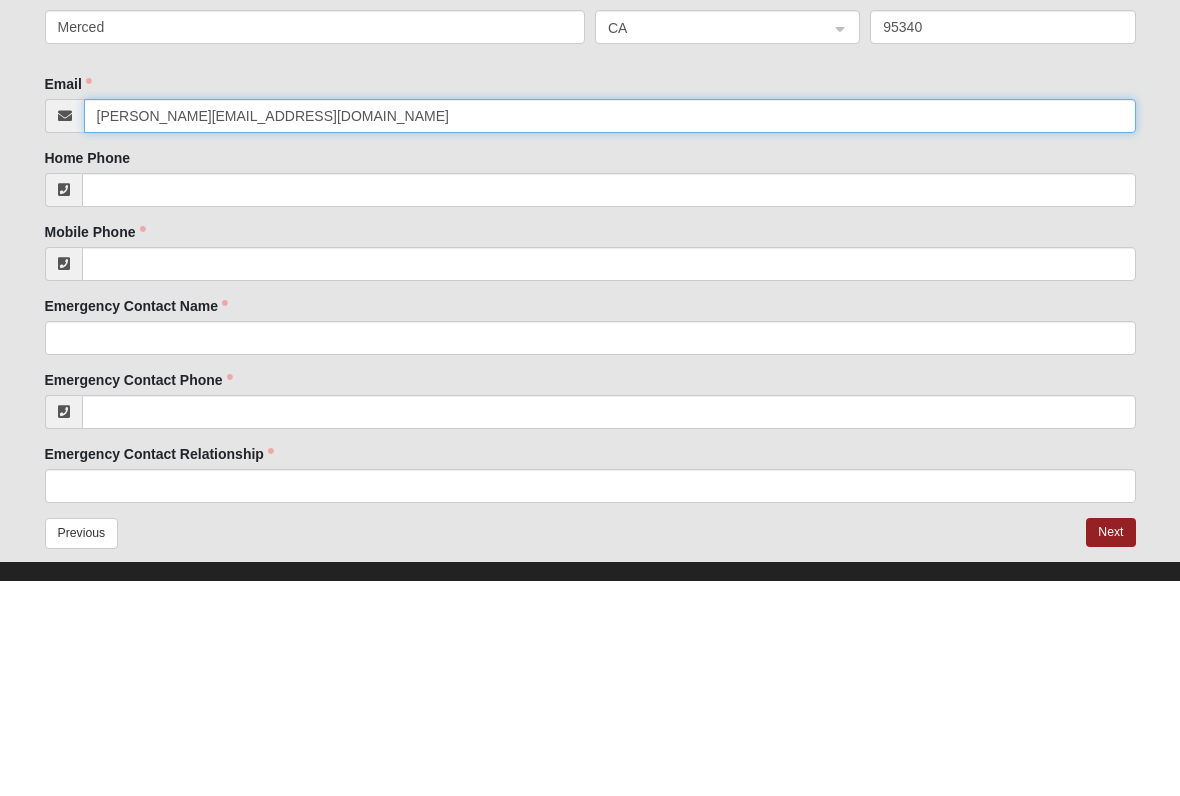 type on "michael_s_fleming@hotmail.com" 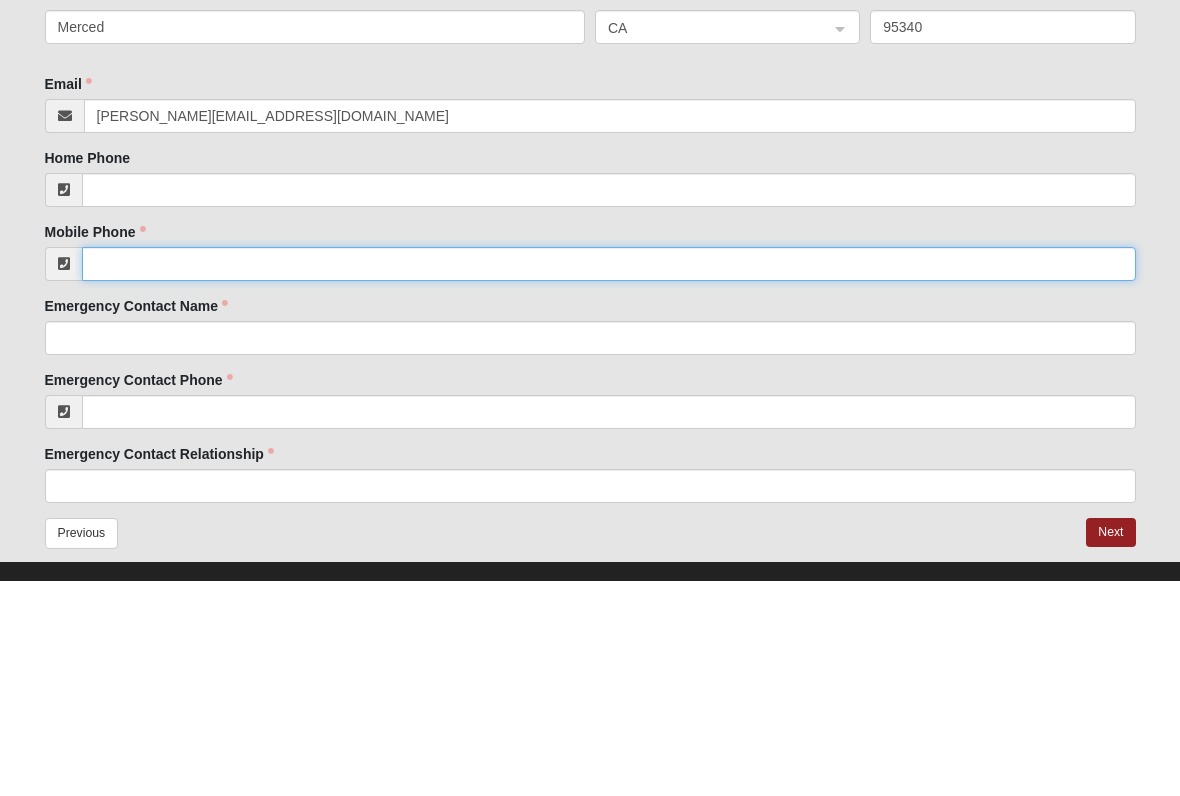 click on "Mobile Phone" at bounding box center [609, 480] 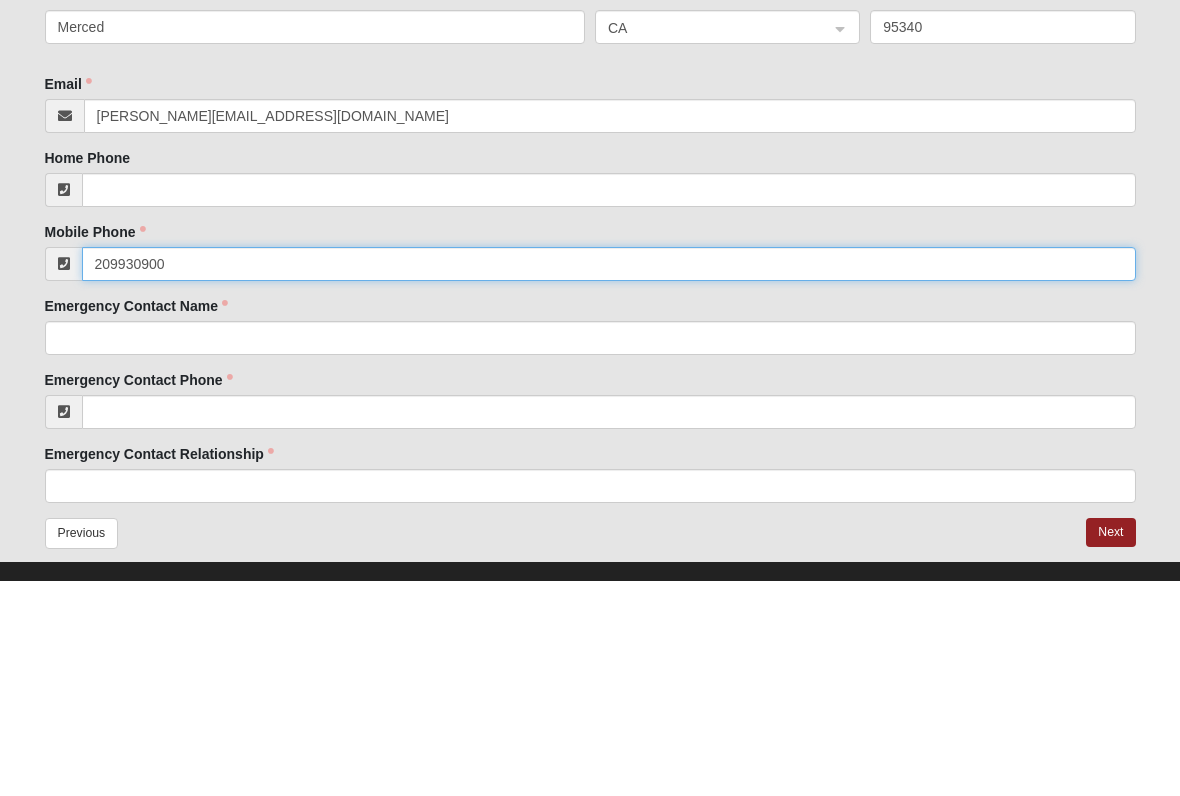 type on "[PHONE_NUMBER]" 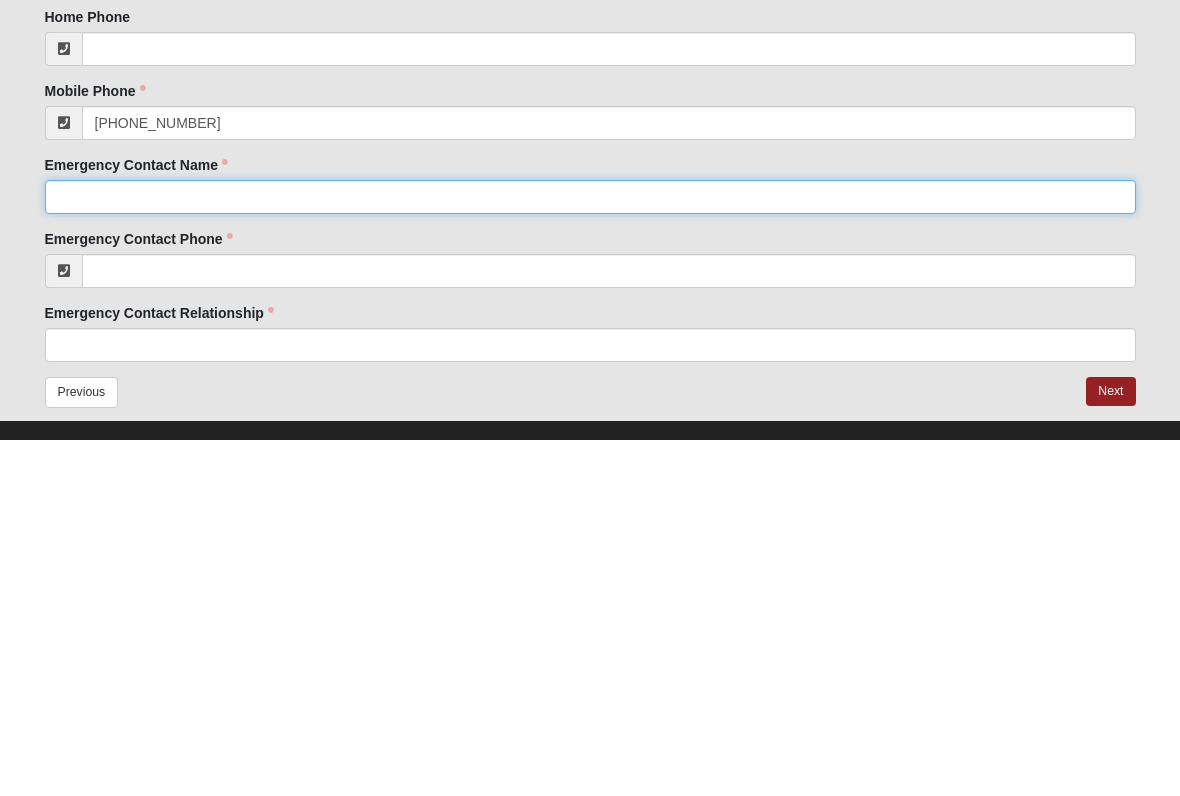 click on "Emergency Contact Name" 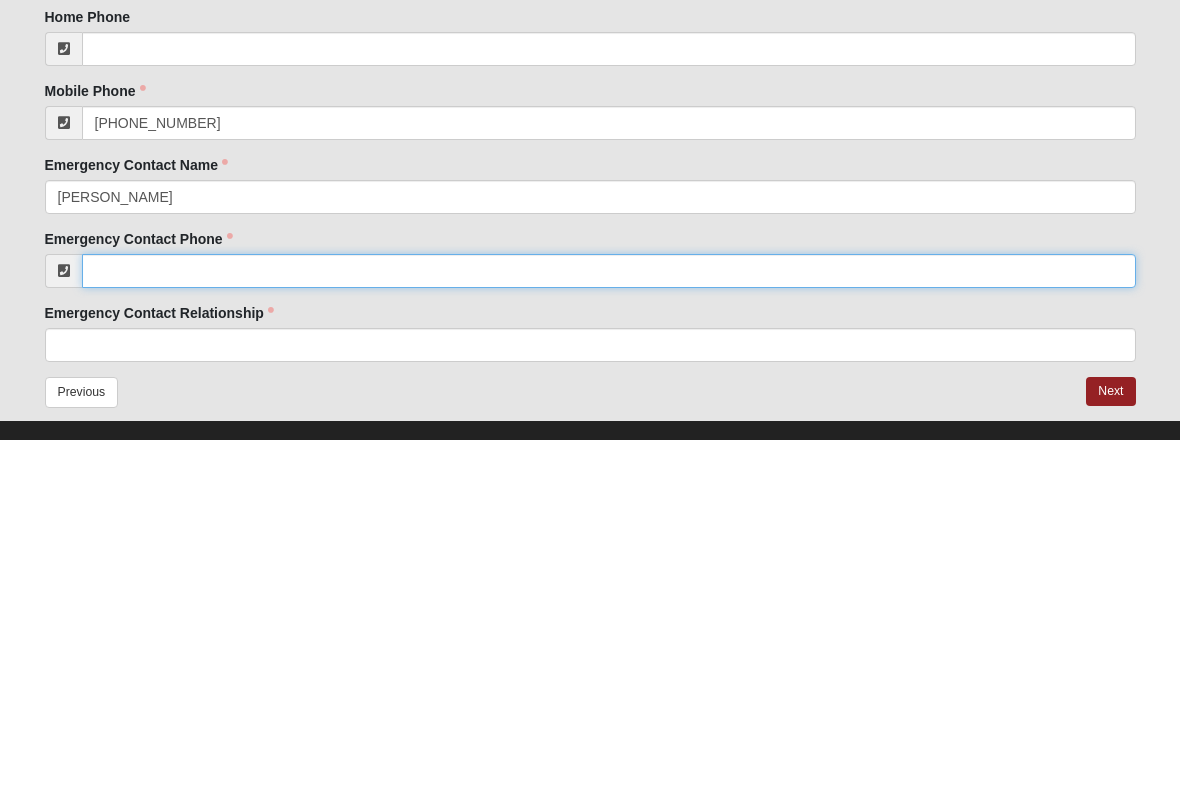 click on "Emergency Contact Phone" at bounding box center (609, 628) 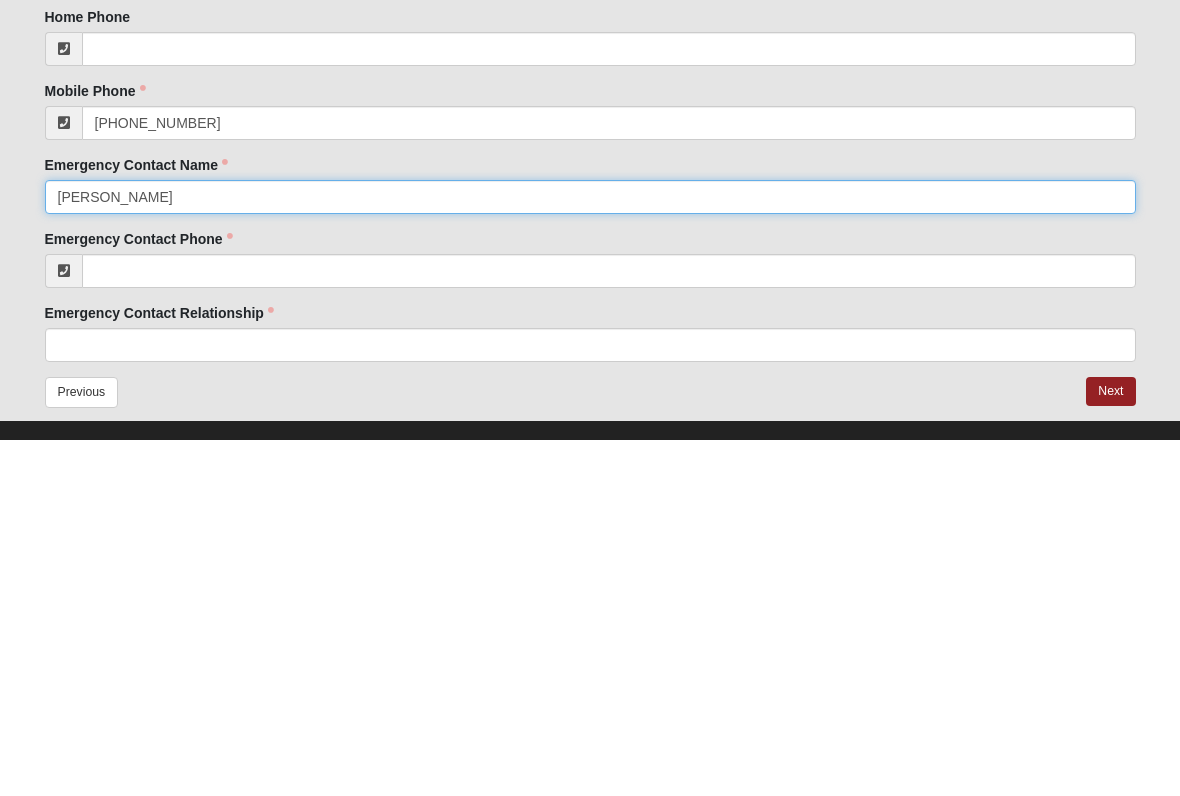 click on "[PERSON_NAME]" 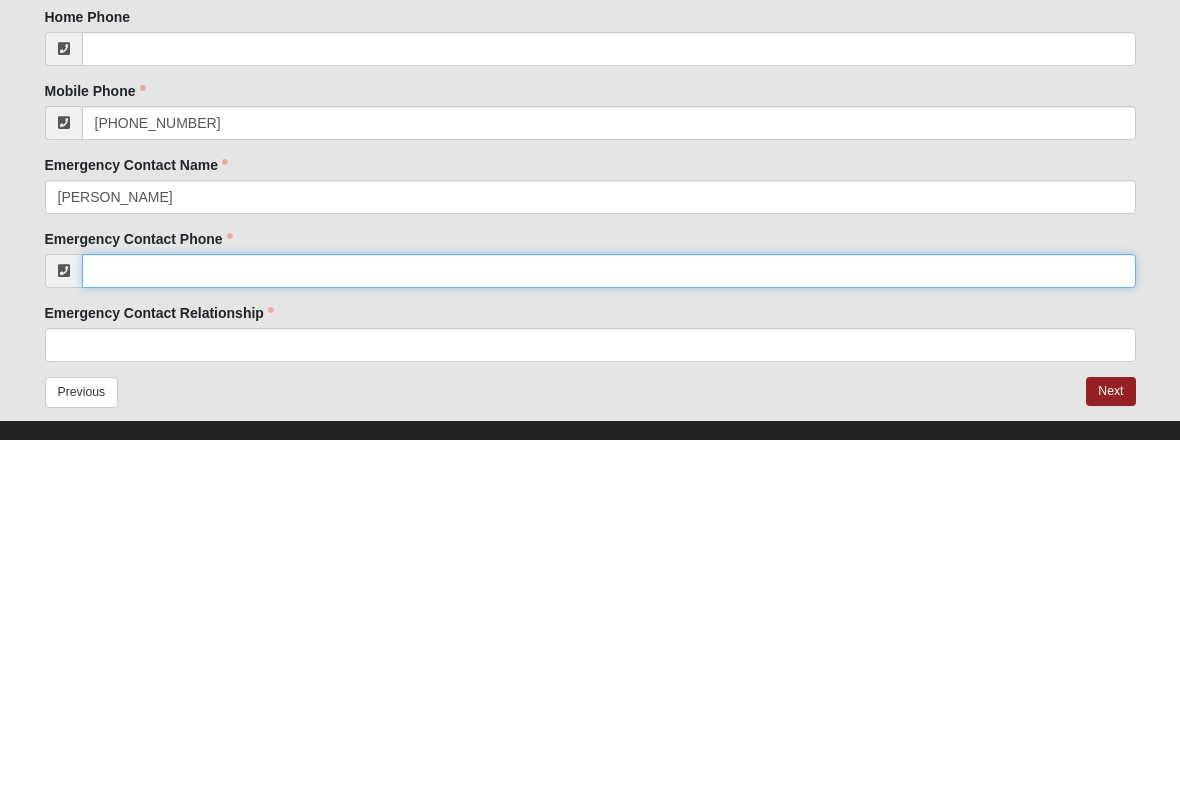 click on "Emergency Contact Phone" at bounding box center [609, 628] 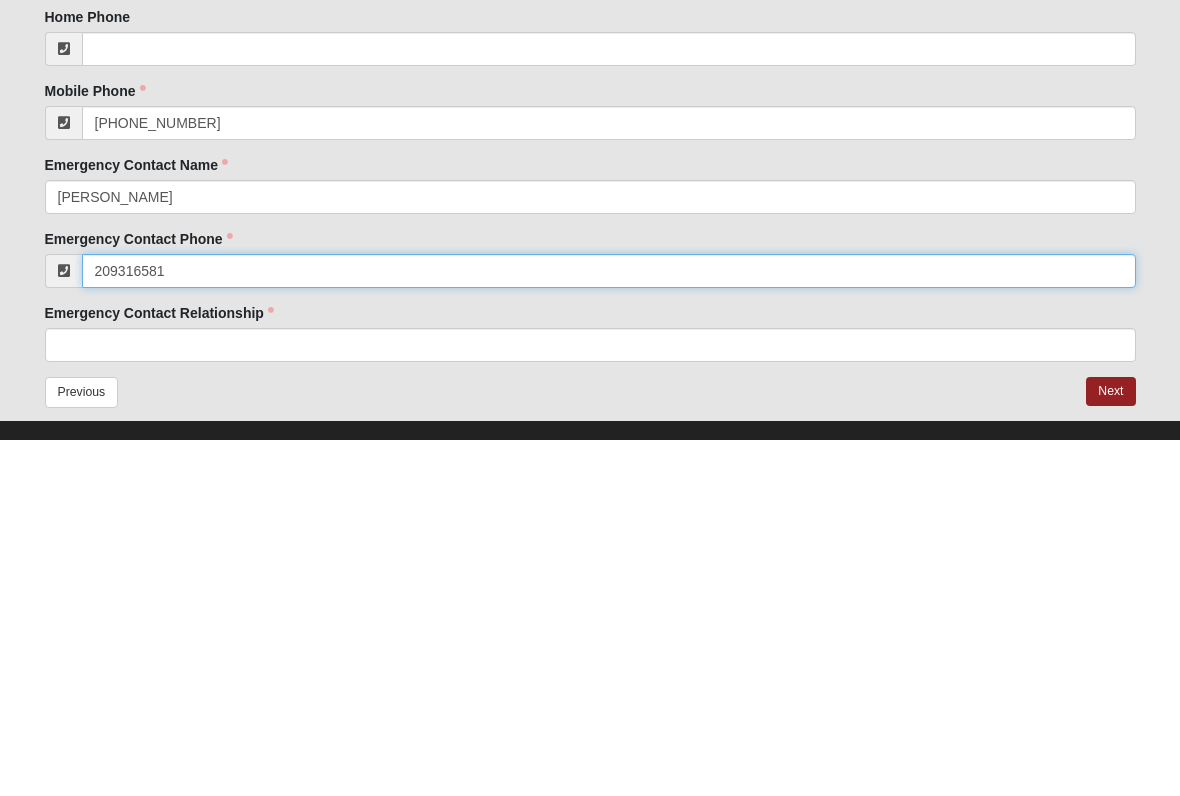 type on "[PHONE_NUMBER]" 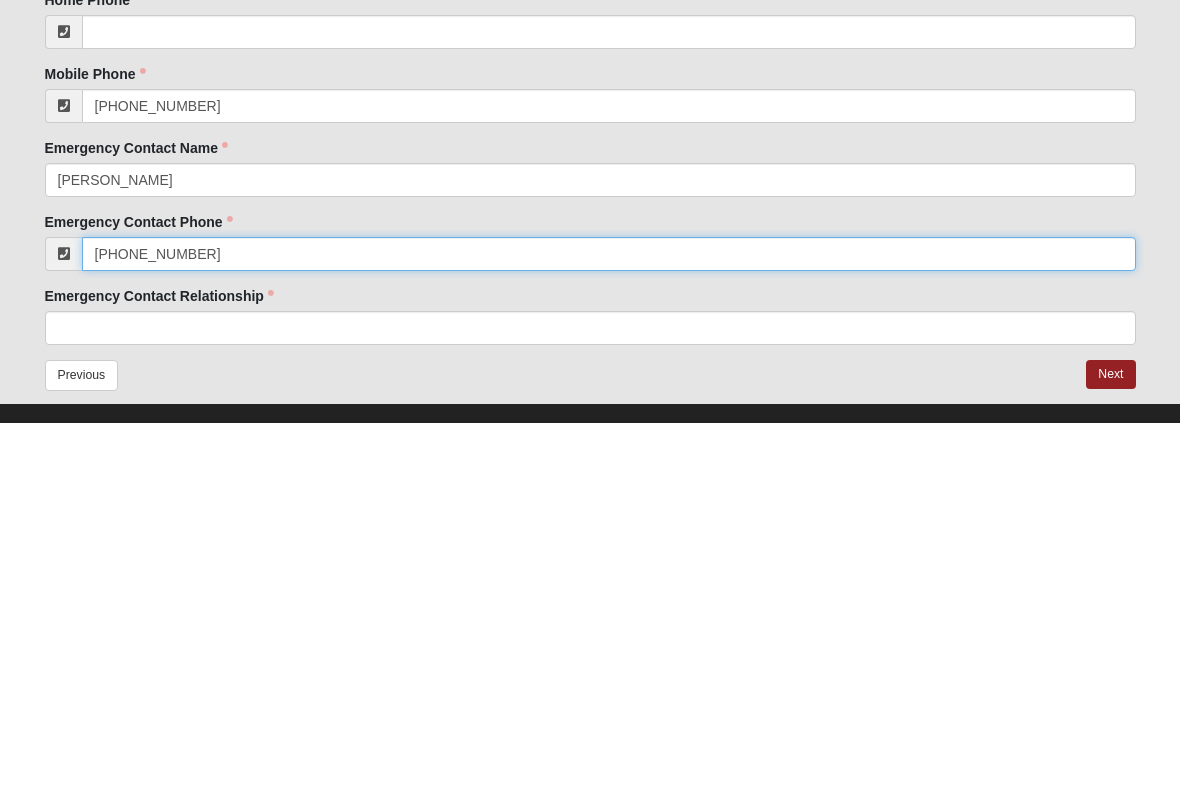 scroll, scrollTop: 910, scrollLeft: 0, axis: vertical 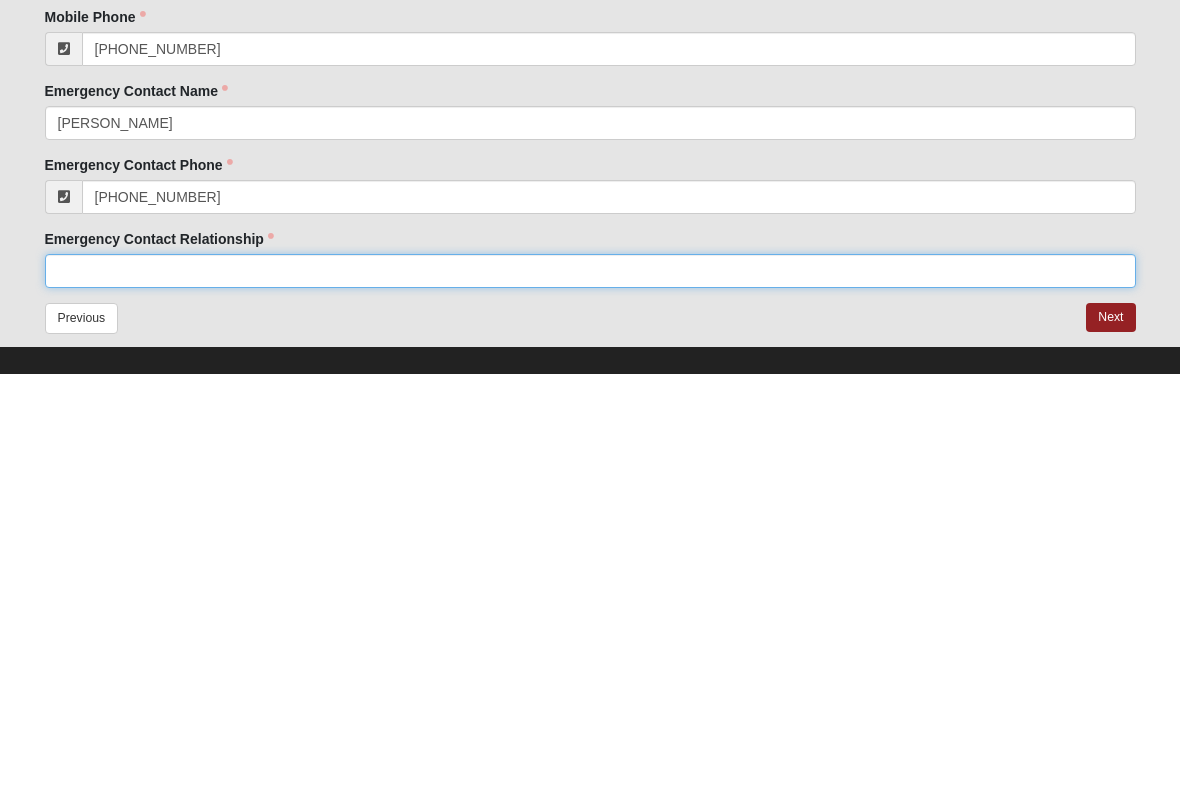 click on "Emergency Contact Relationship" 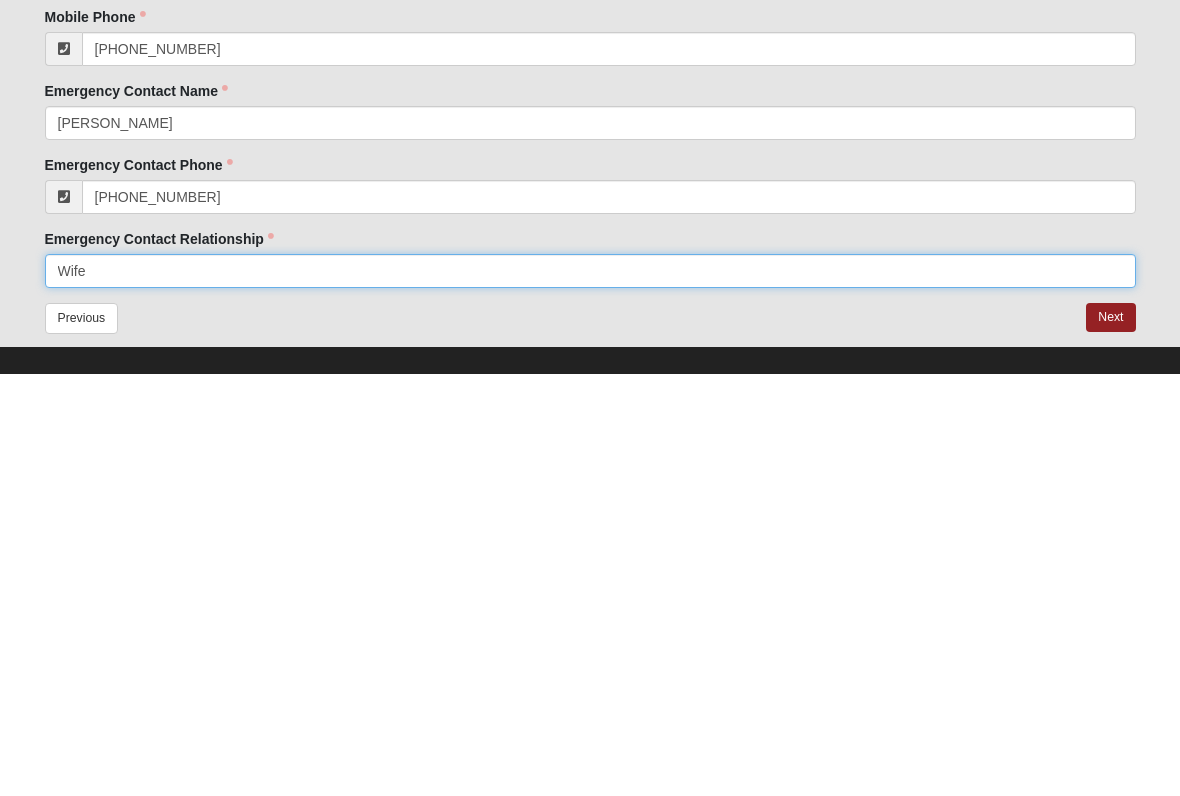 type on "Wife" 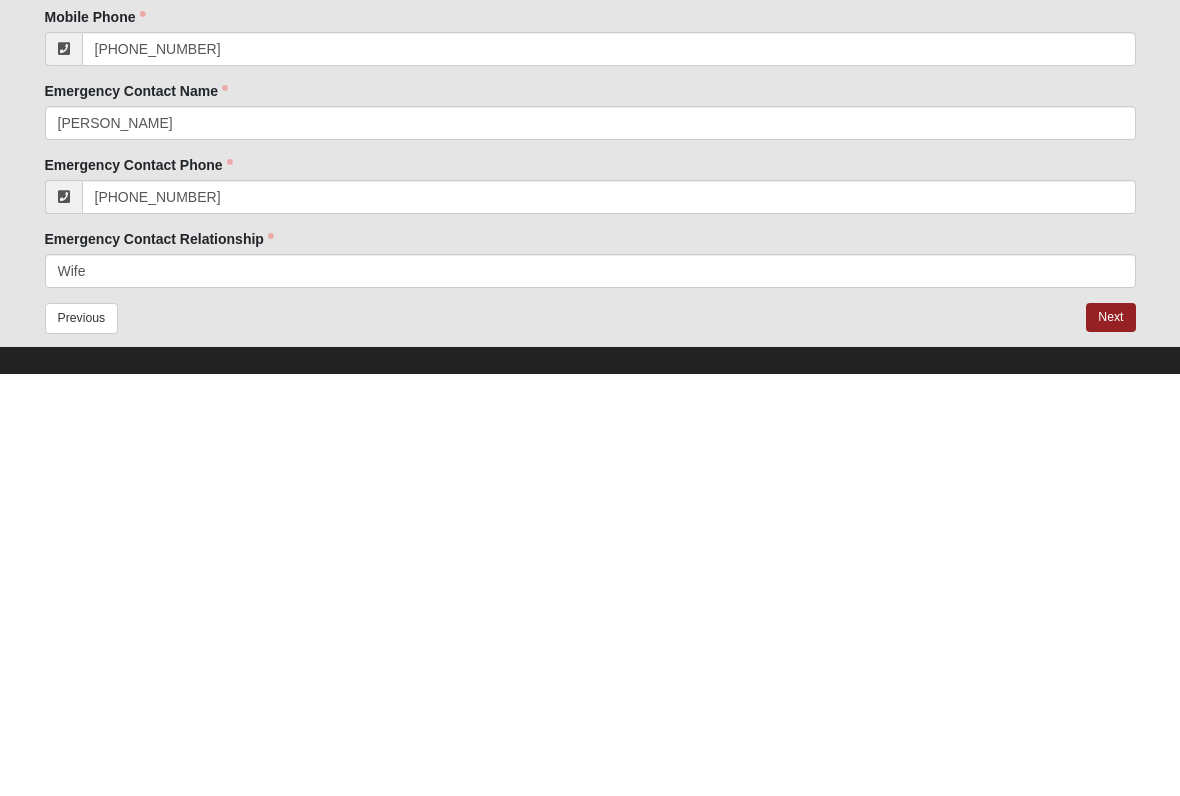 click on "Next" at bounding box center (1110, 739) 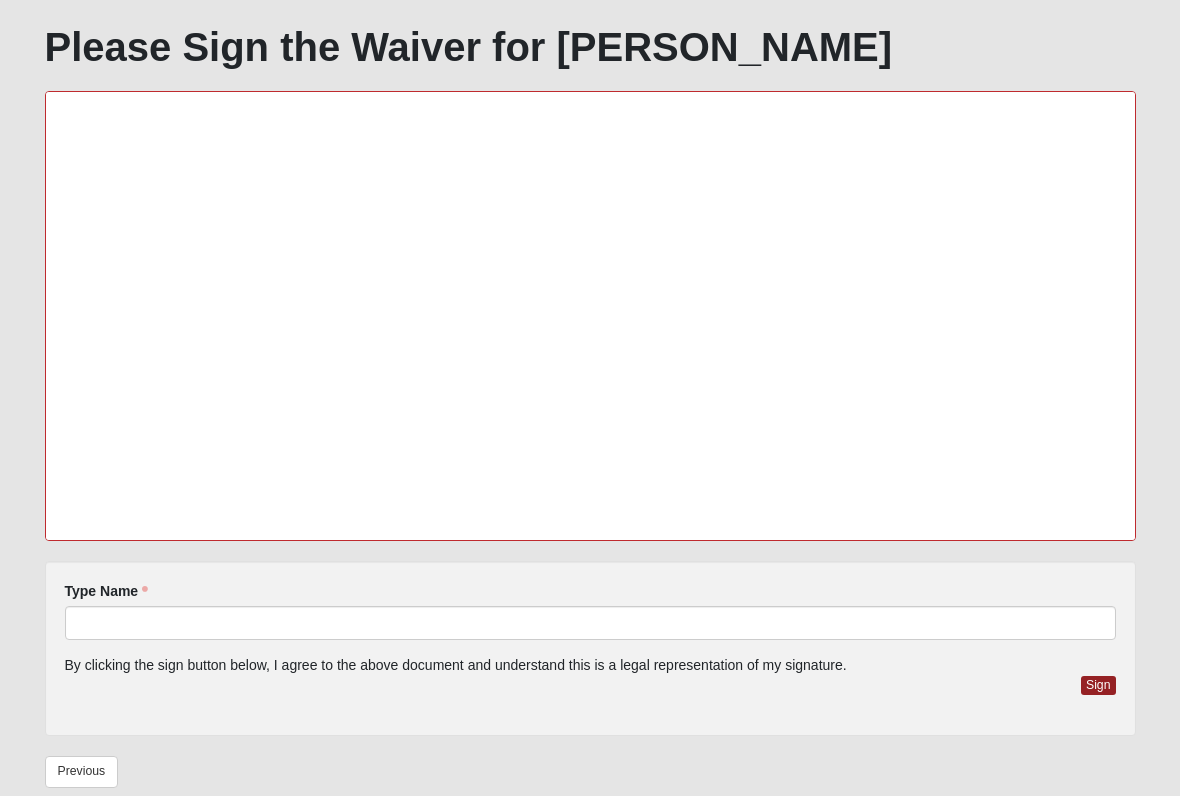 scroll, scrollTop: 157, scrollLeft: 0, axis: vertical 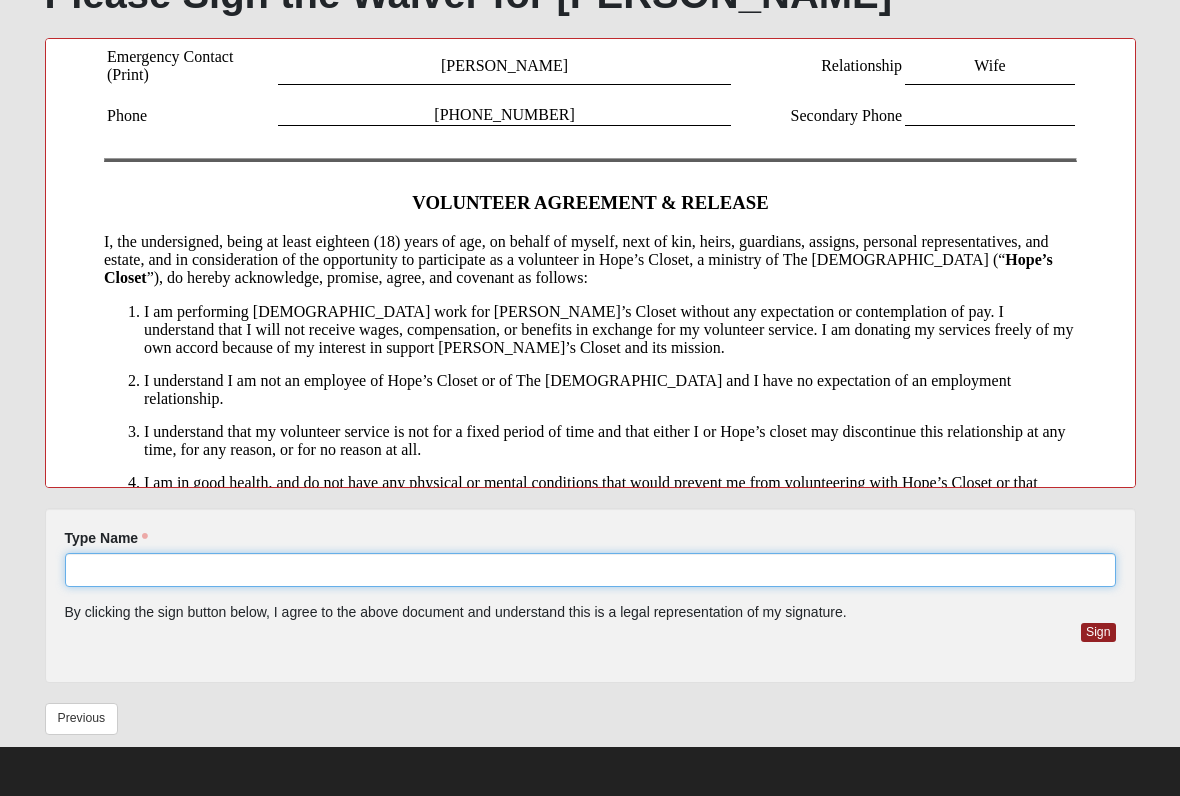 click on "Type Name" 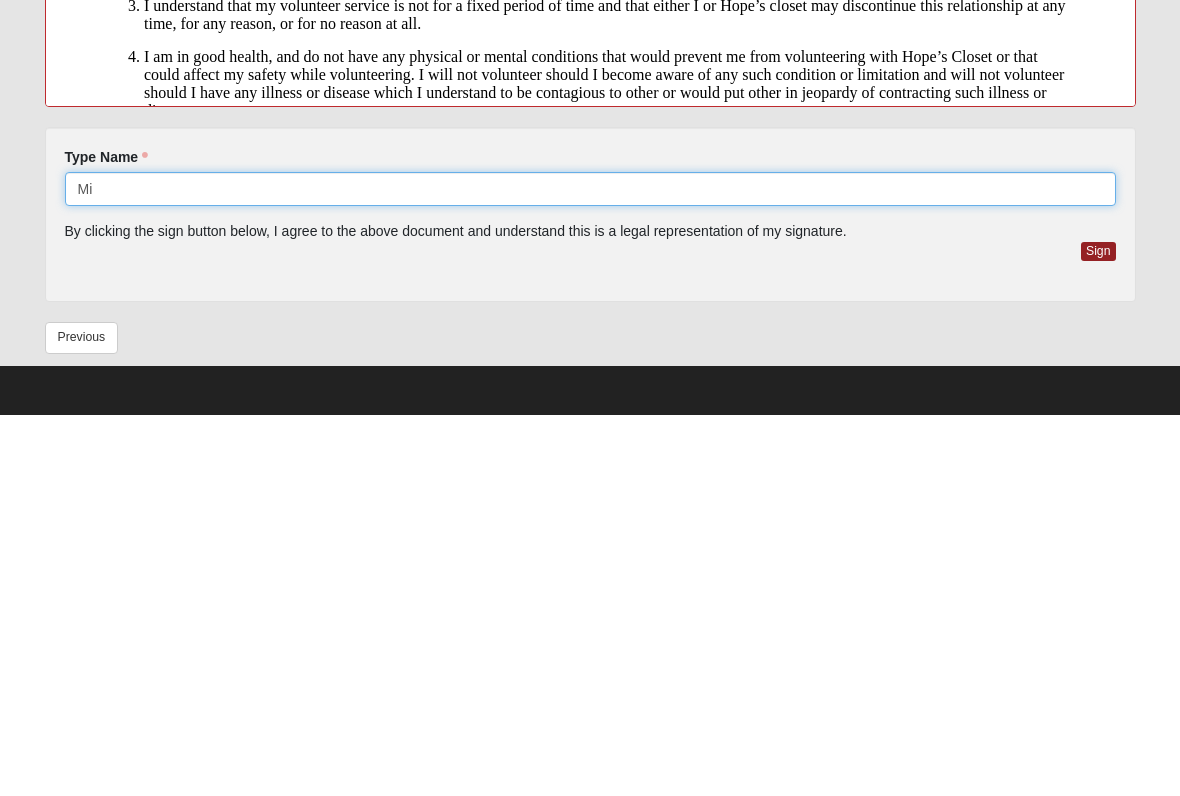 scroll, scrollTop: 469, scrollLeft: 0, axis: vertical 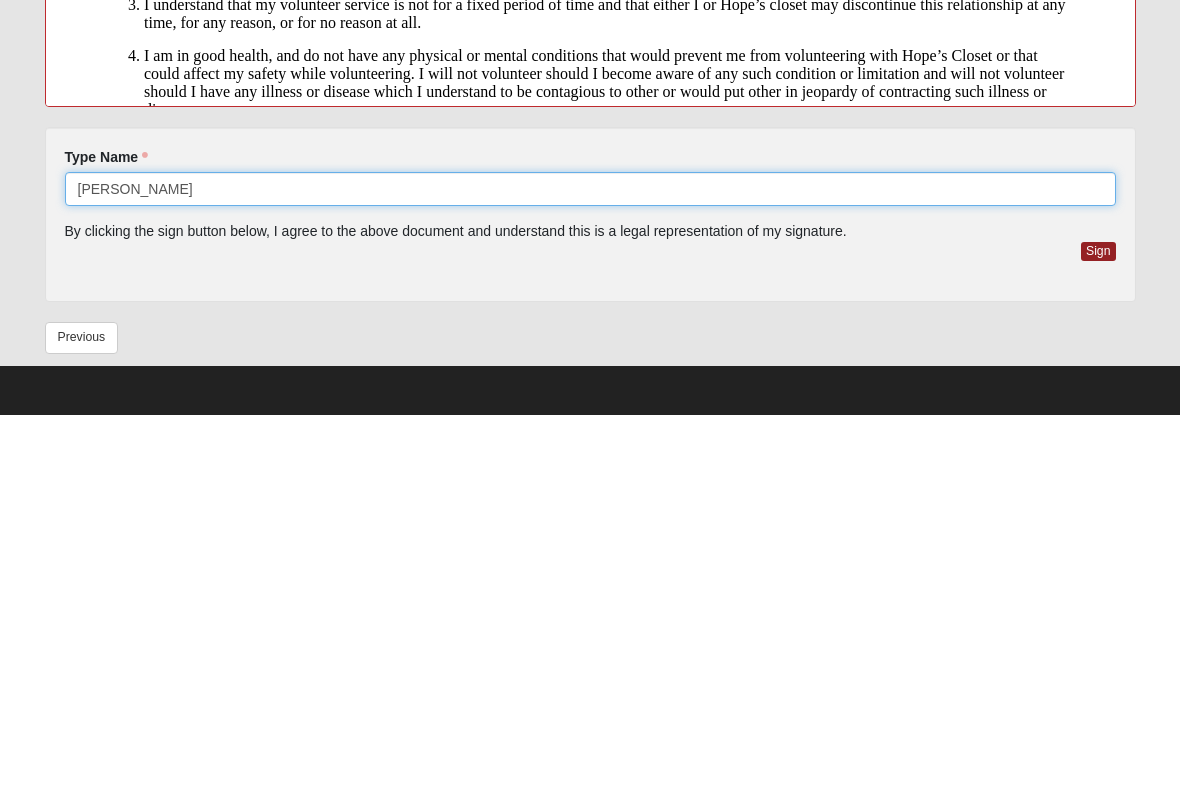 type on "[PERSON_NAME]" 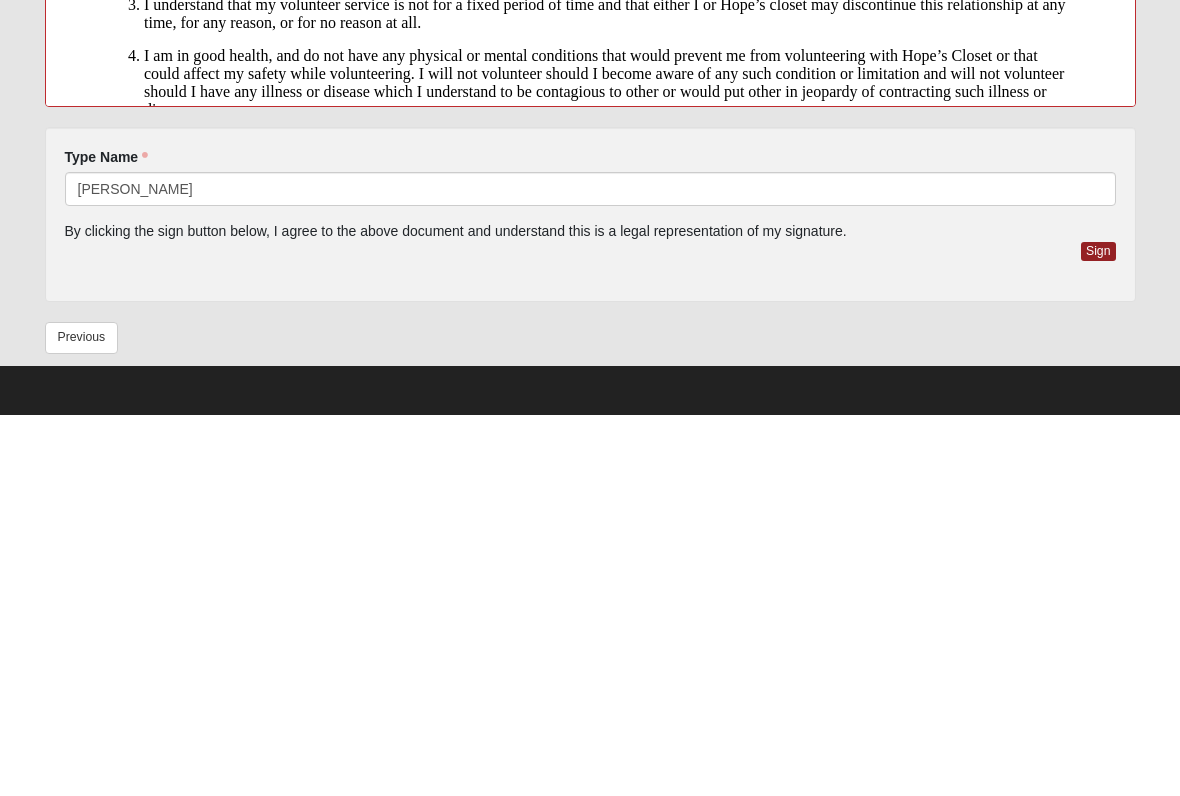 click on "Sign" at bounding box center (1098, 632) 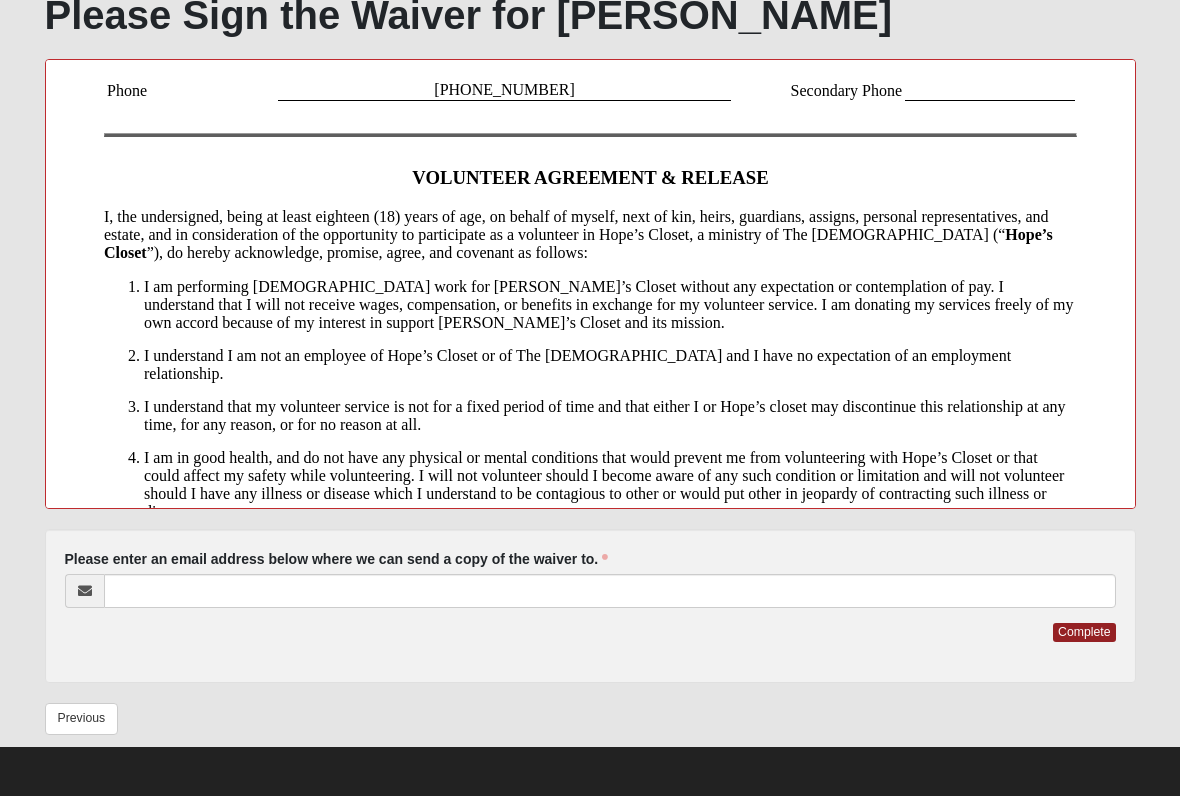click on "Complete" at bounding box center (1084, 632) 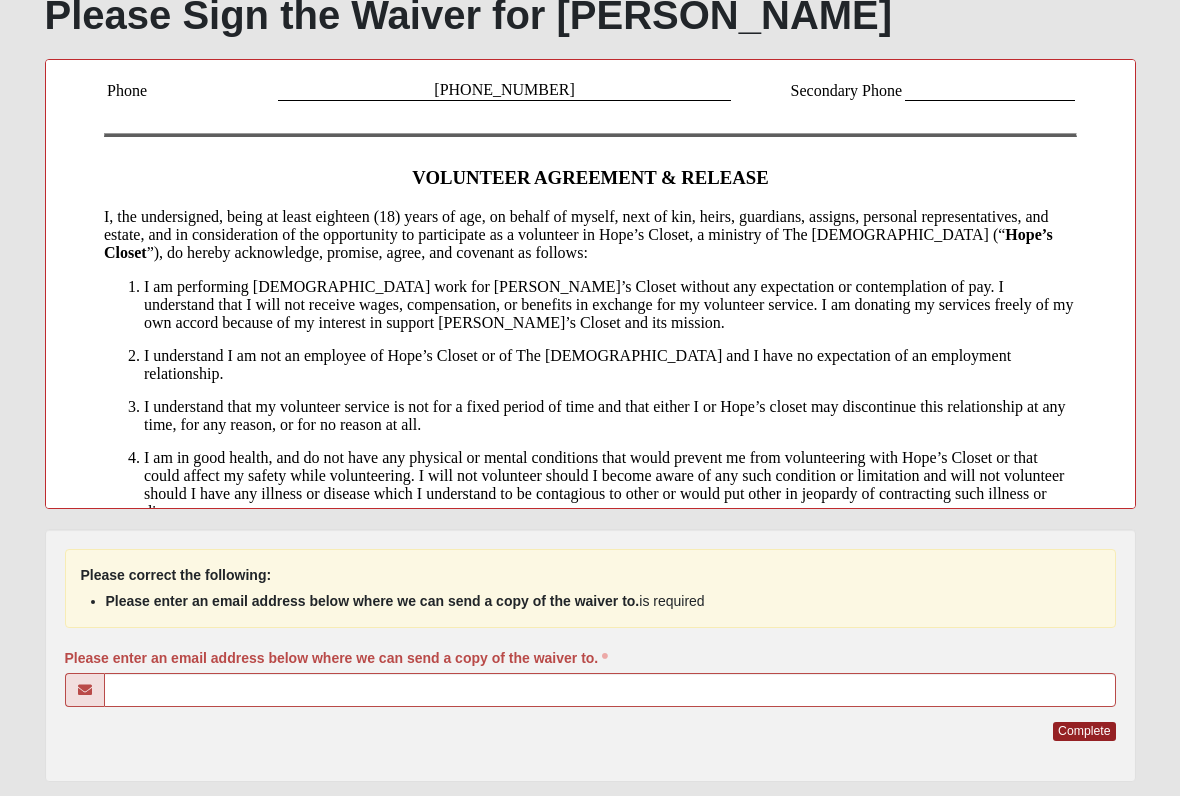 click on "Please enter an email address below where we can send a copy of the waiver to." at bounding box center (337, 658) 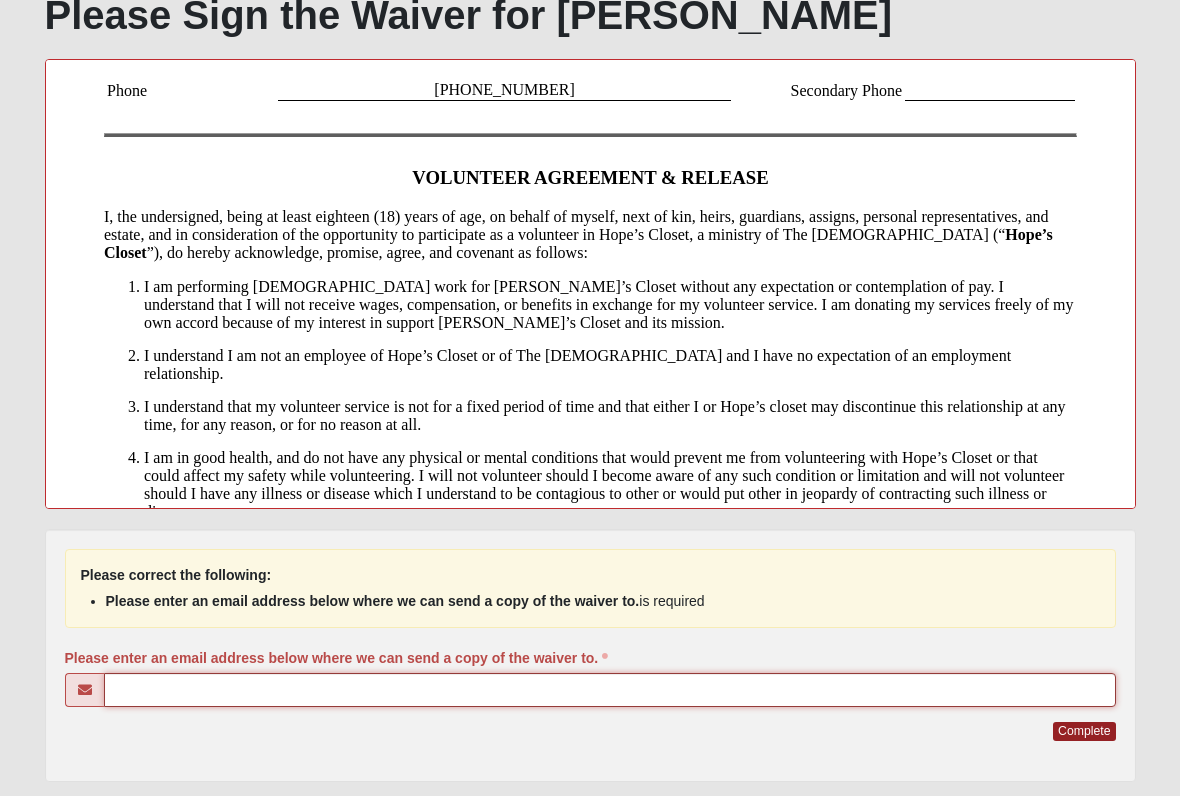 scroll, scrollTop: 529, scrollLeft: 0, axis: vertical 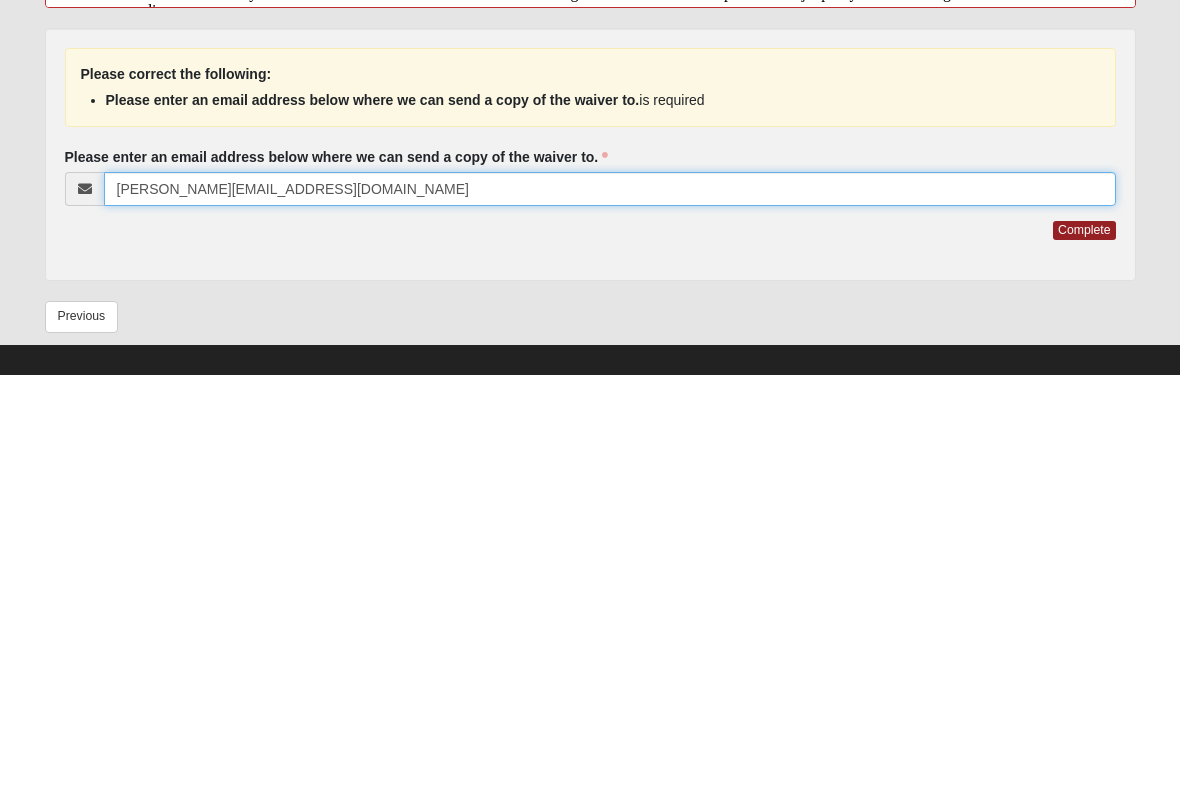 type on "michael_s_fleming@hotmail.com" 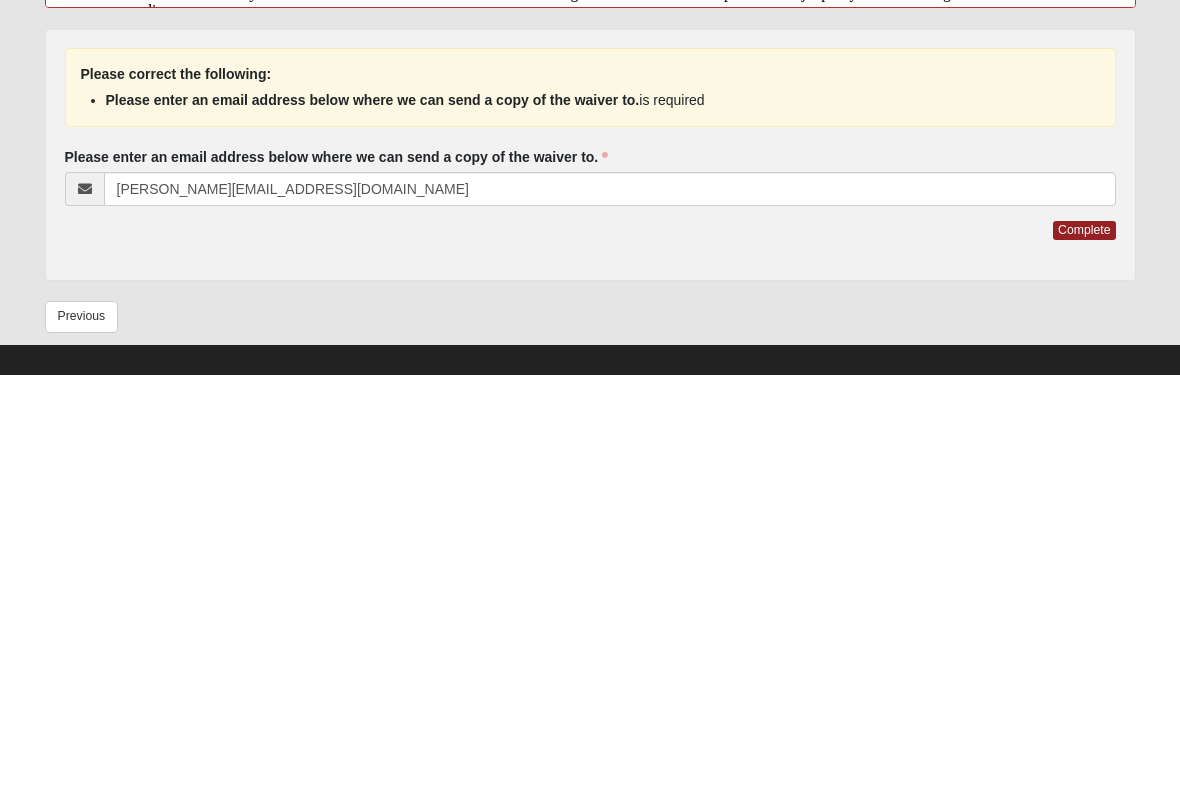 click on "Complete" at bounding box center (1084, 652) 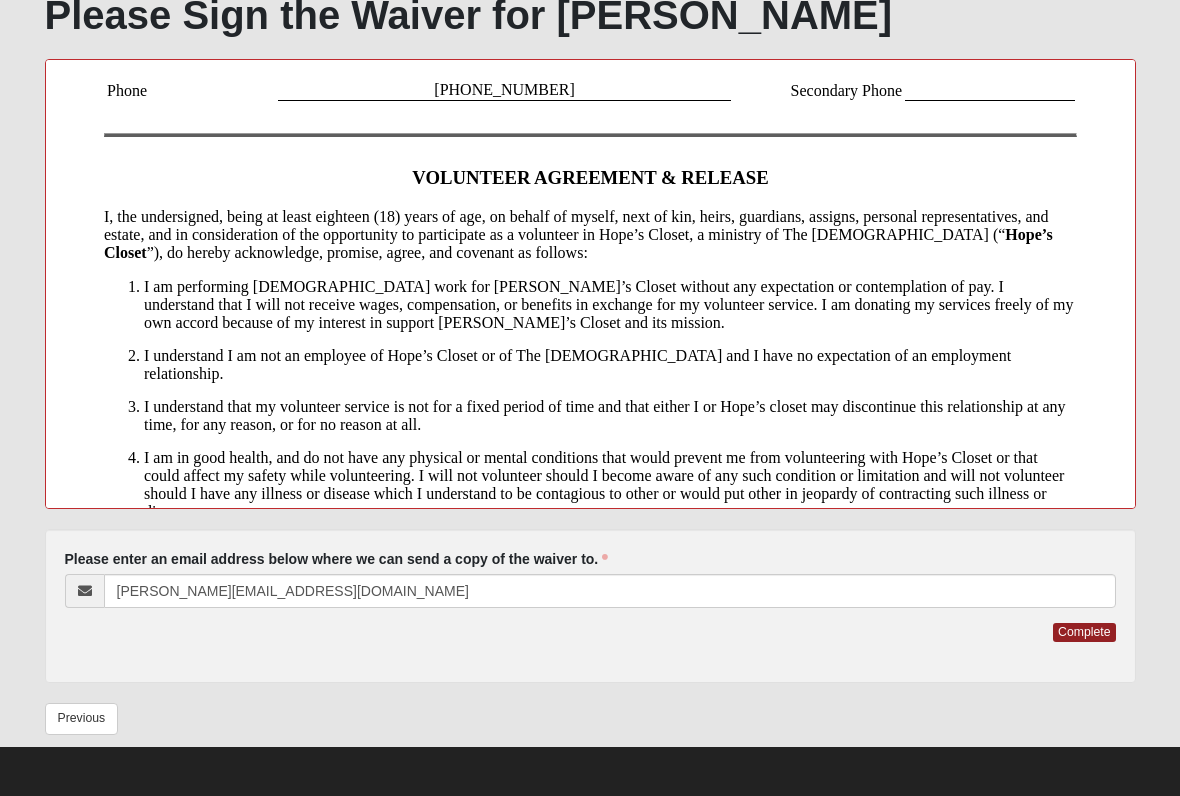 scroll, scrollTop: 0, scrollLeft: 0, axis: both 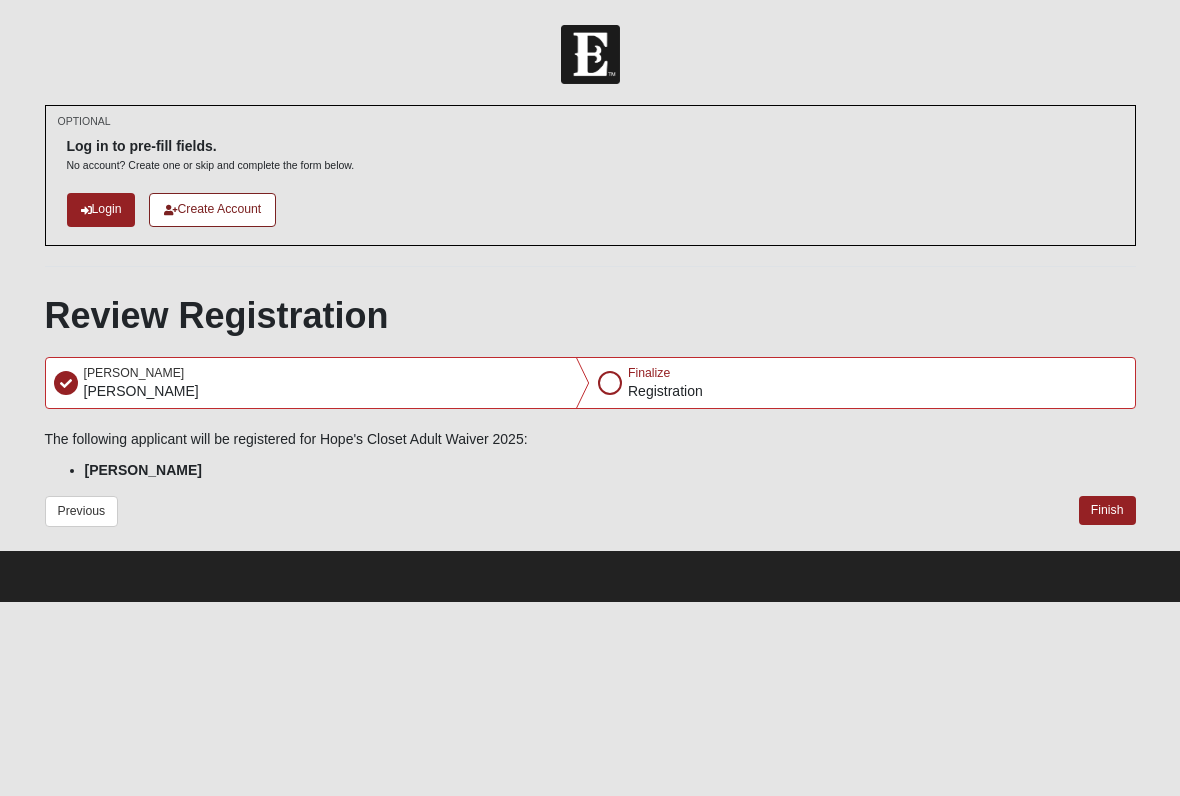 click on "Finish" at bounding box center (1107, 510) 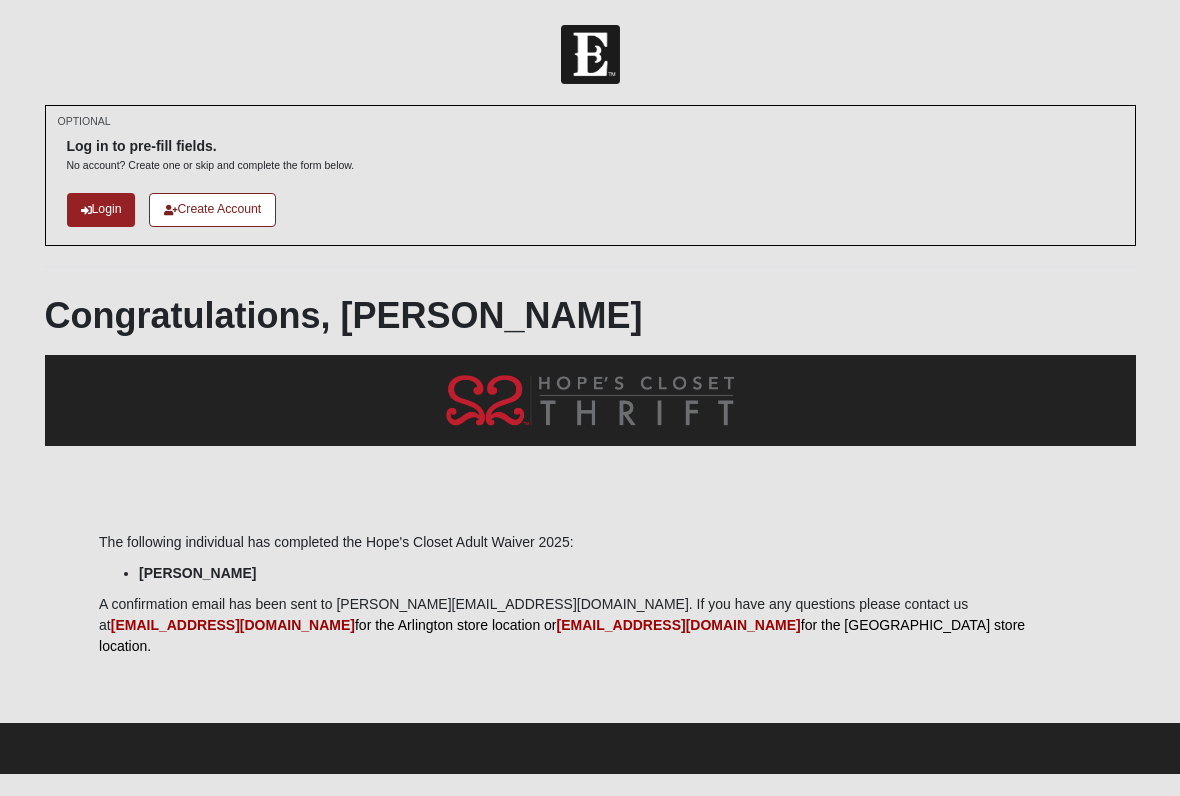 click on "Log in to pre-fill fields.
No account? Create one or skip and complete the form below." at bounding box center [211, 146] 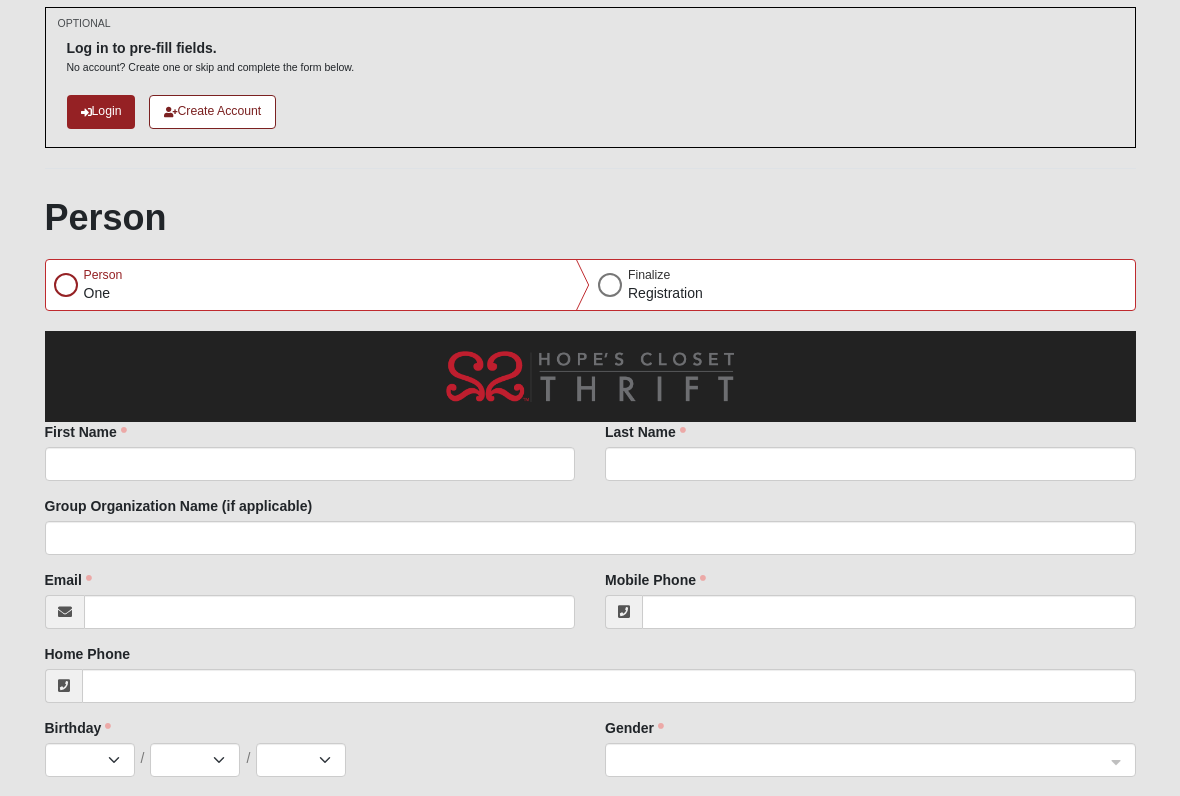 scroll, scrollTop: 112, scrollLeft: 0, axis: vertical 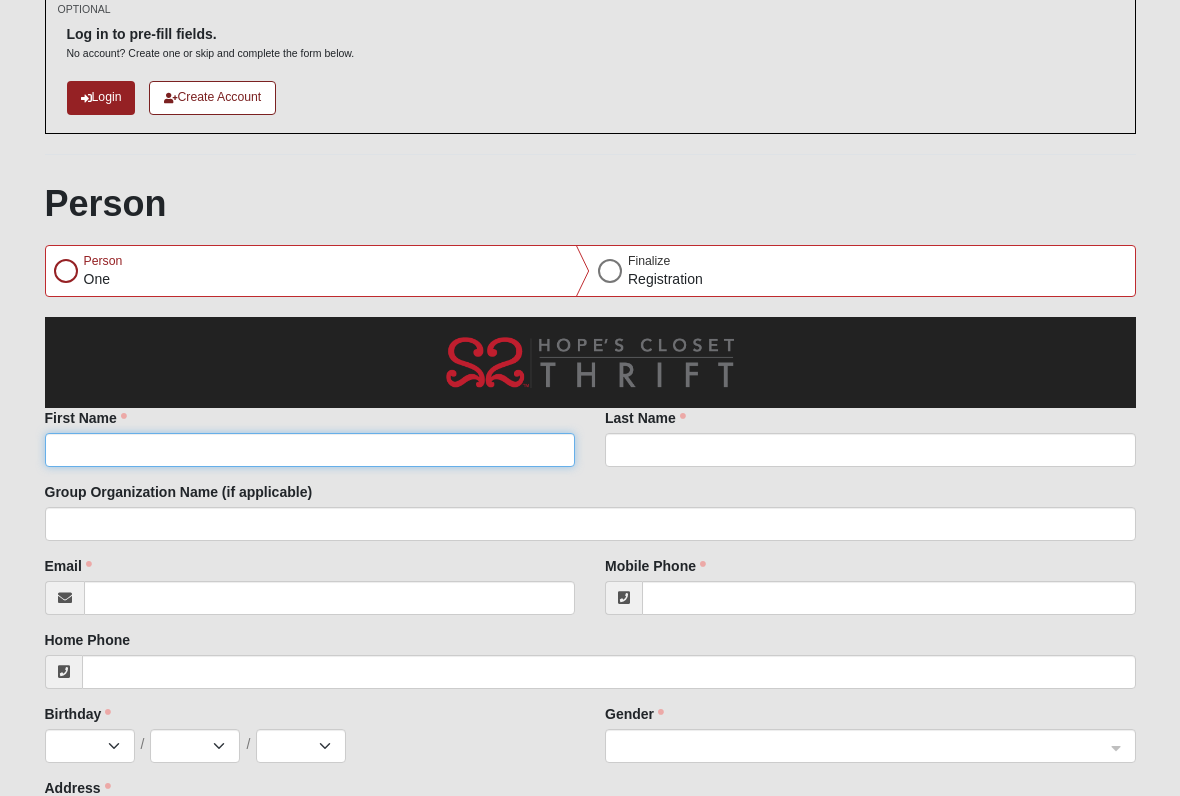 click on "First Name" 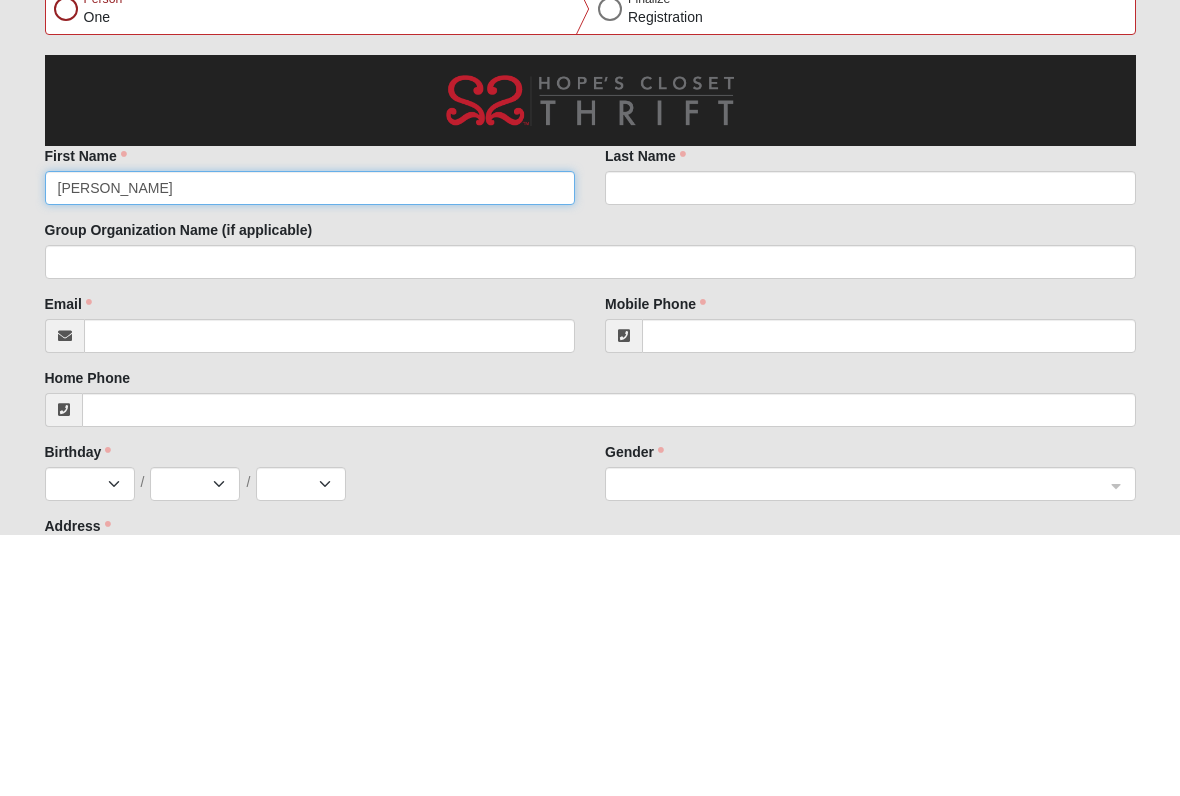type on "[PERSON_NAME]" 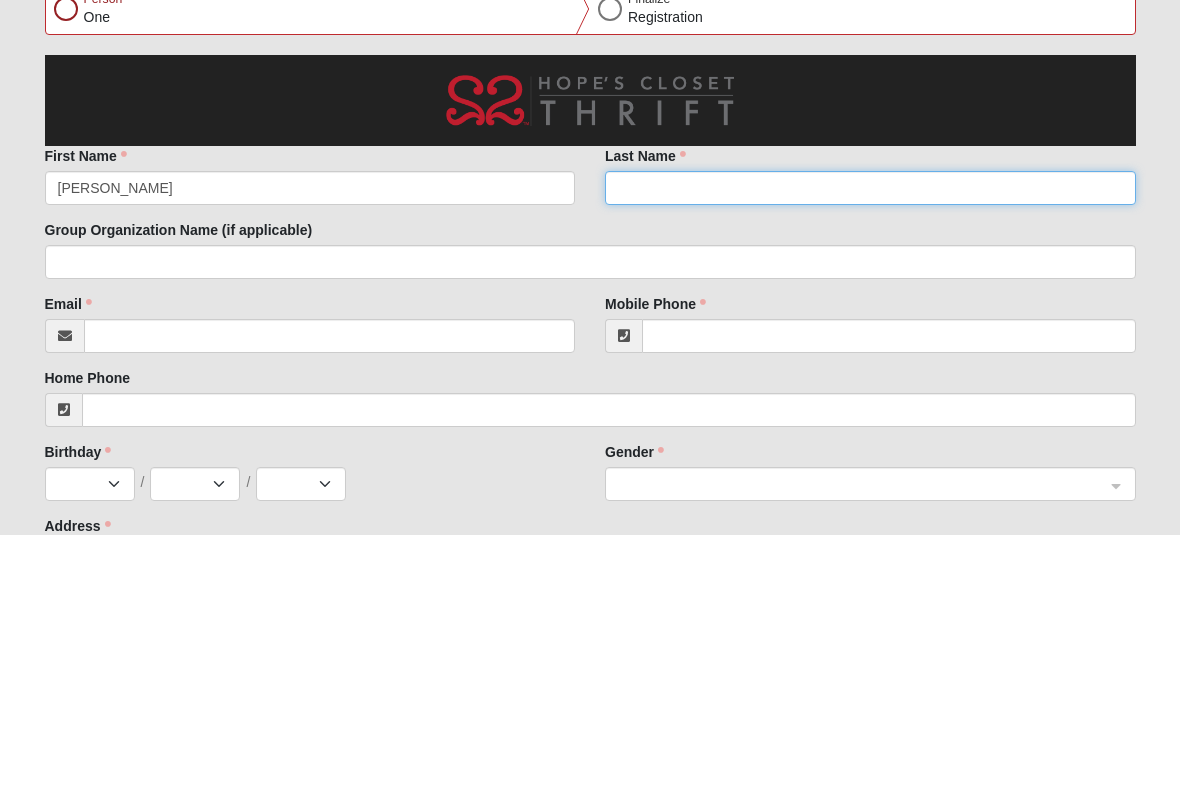 click on "Last Name" 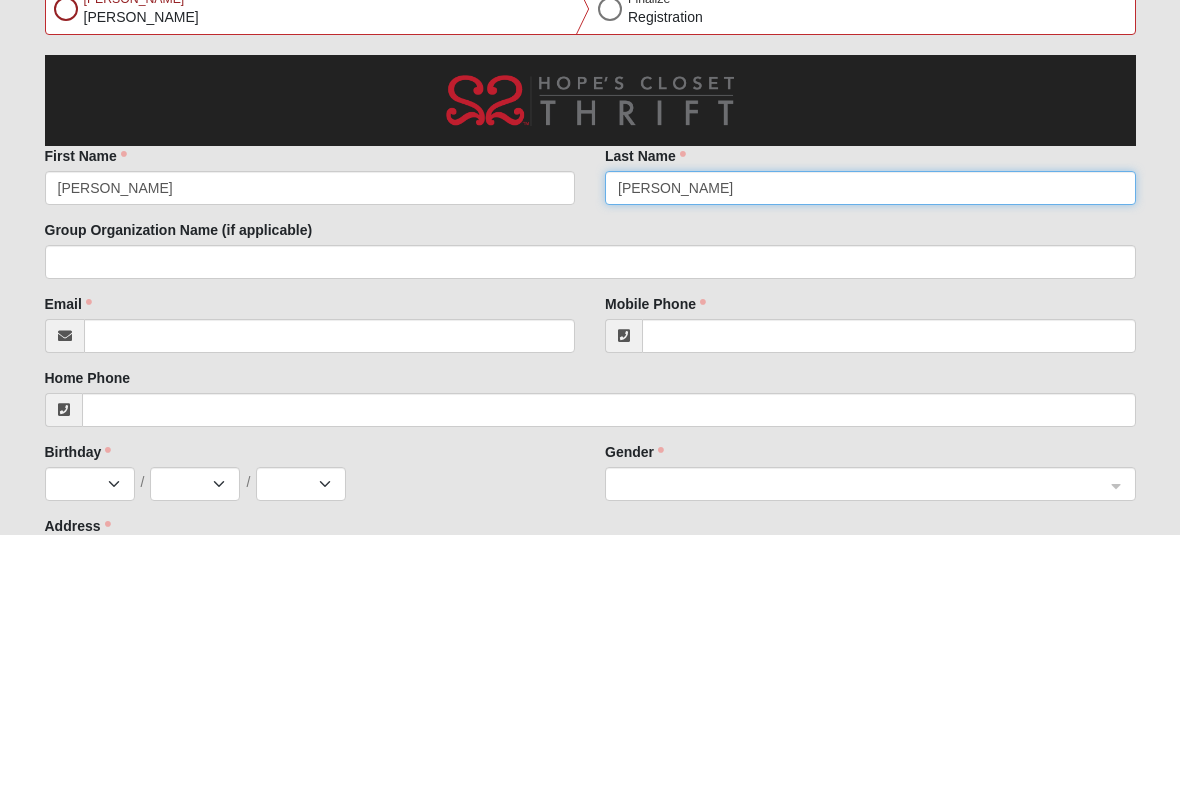 type on "[PERSON_NAME]" 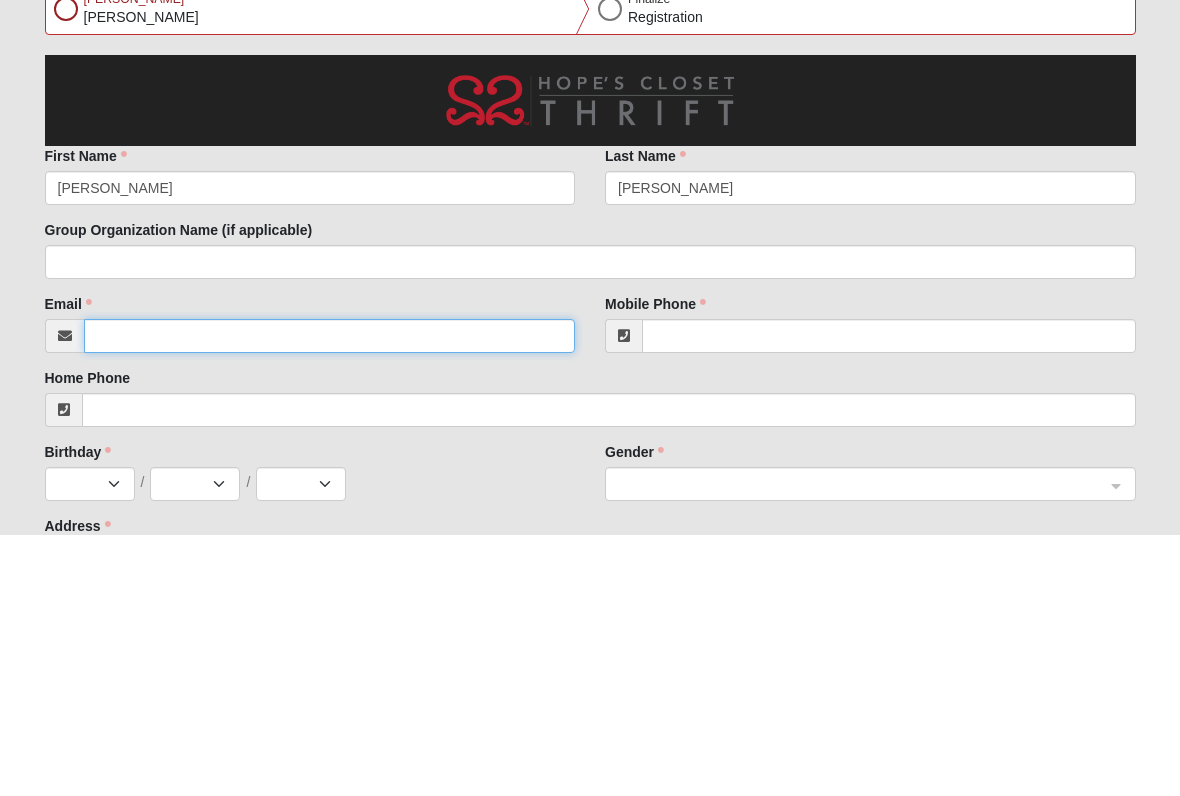 click on "Email" at bounding box center [330, 598] 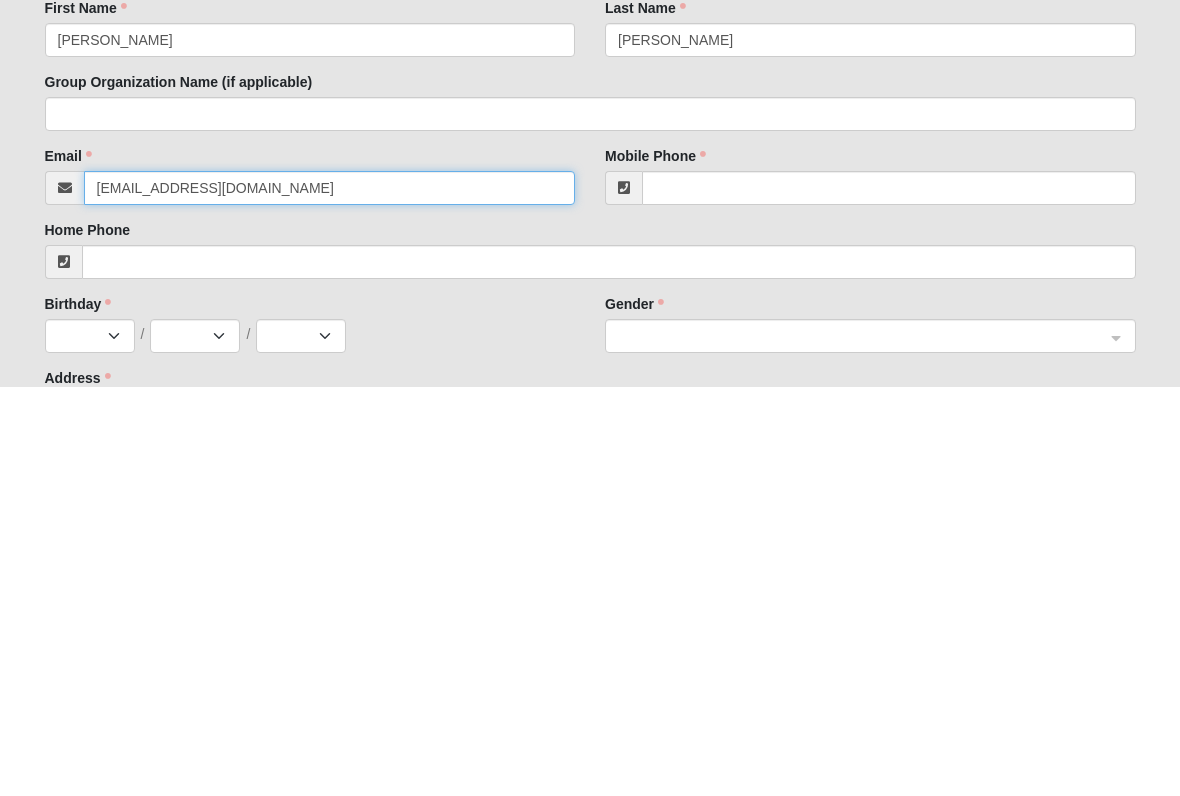 type on "[EMAIL_ADDRESS][DOMAIN_NAME]" 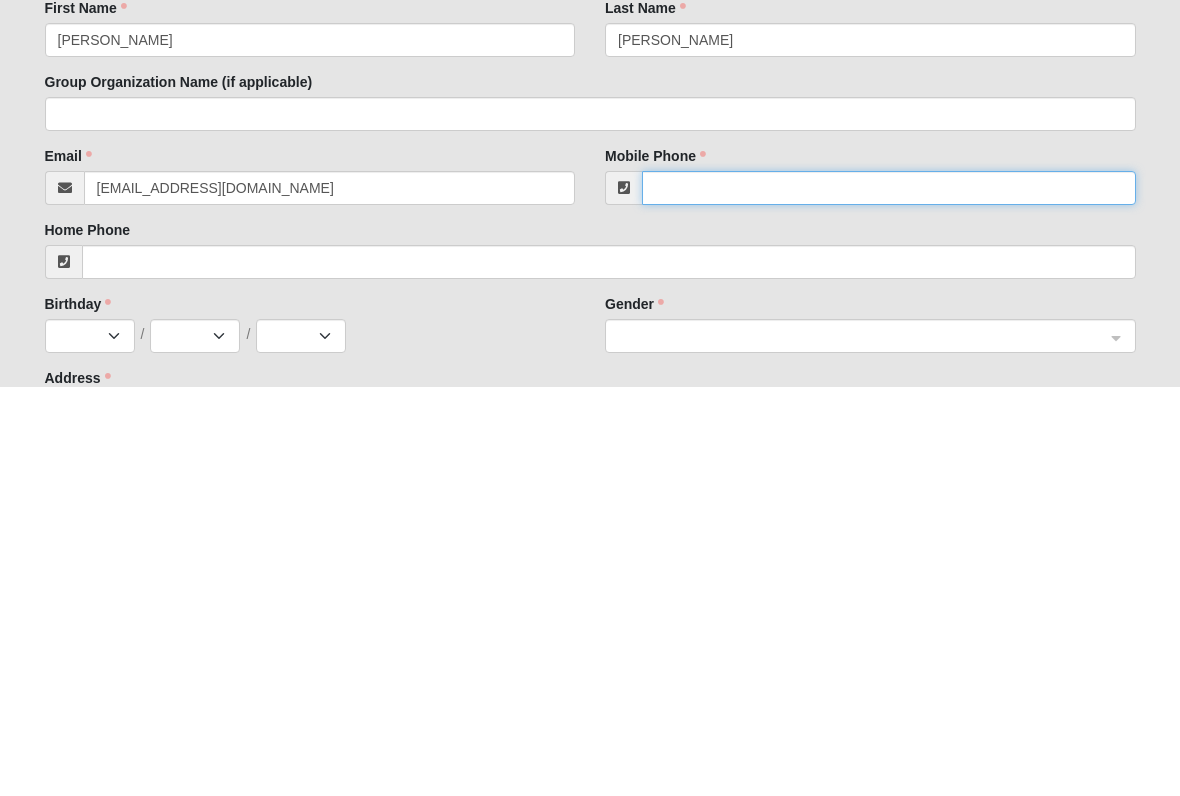 click on "Mobile Phone" at bounding box center (889, 598) 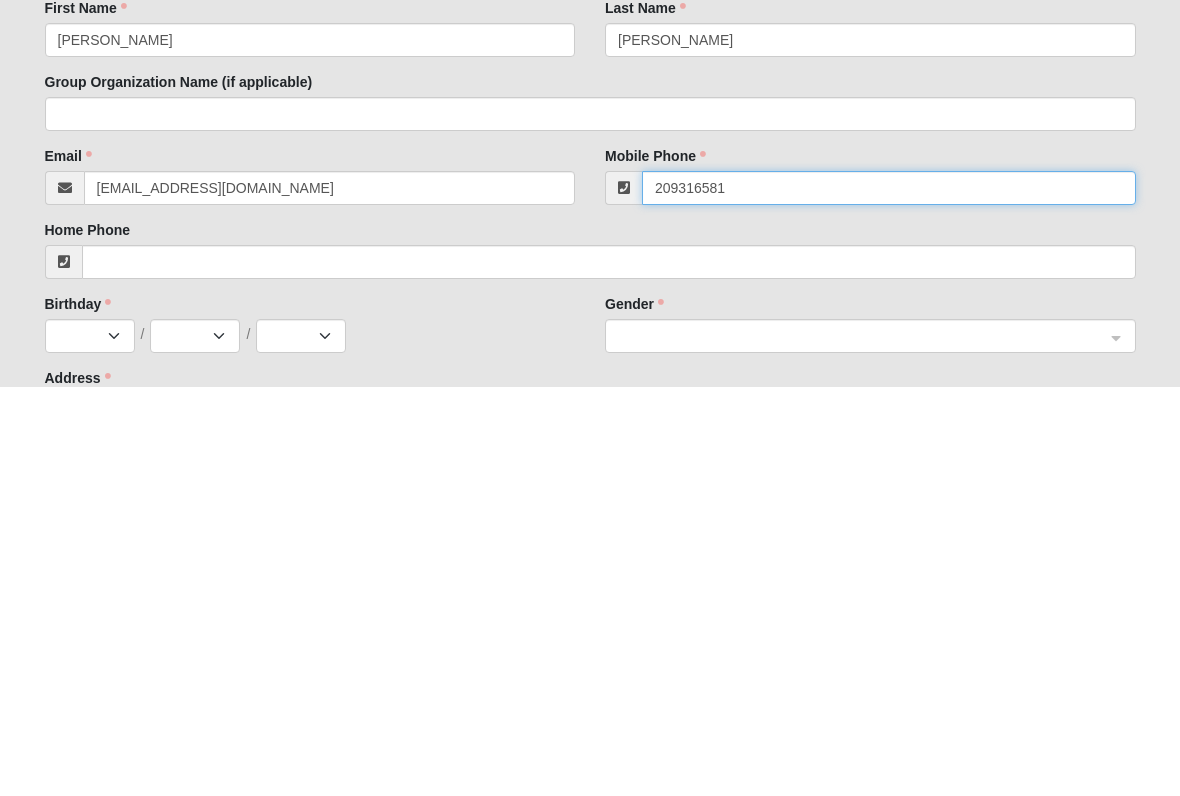 type on "[PHONE_NUMBER]" 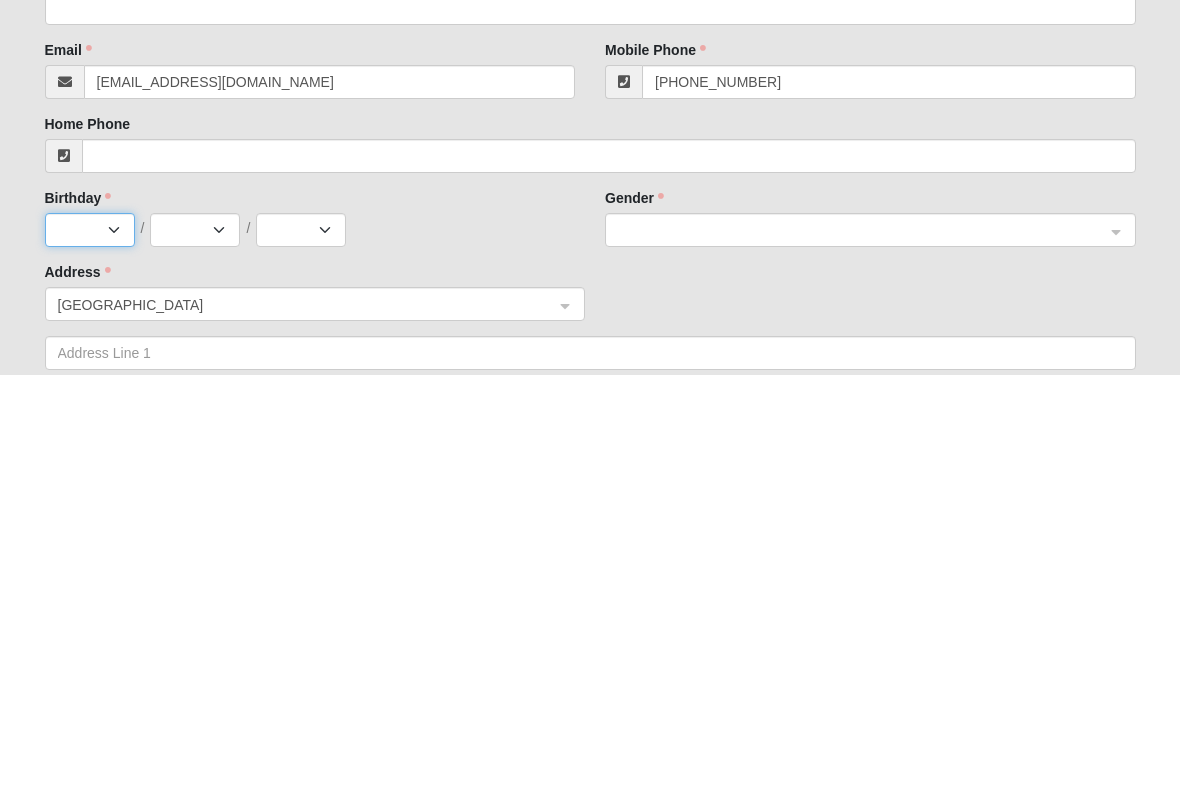 click on "Jan Feb Mar Apr May Jun [DATE] Aug Sep Oct Nov Dec" at bounding box center (90, 651) 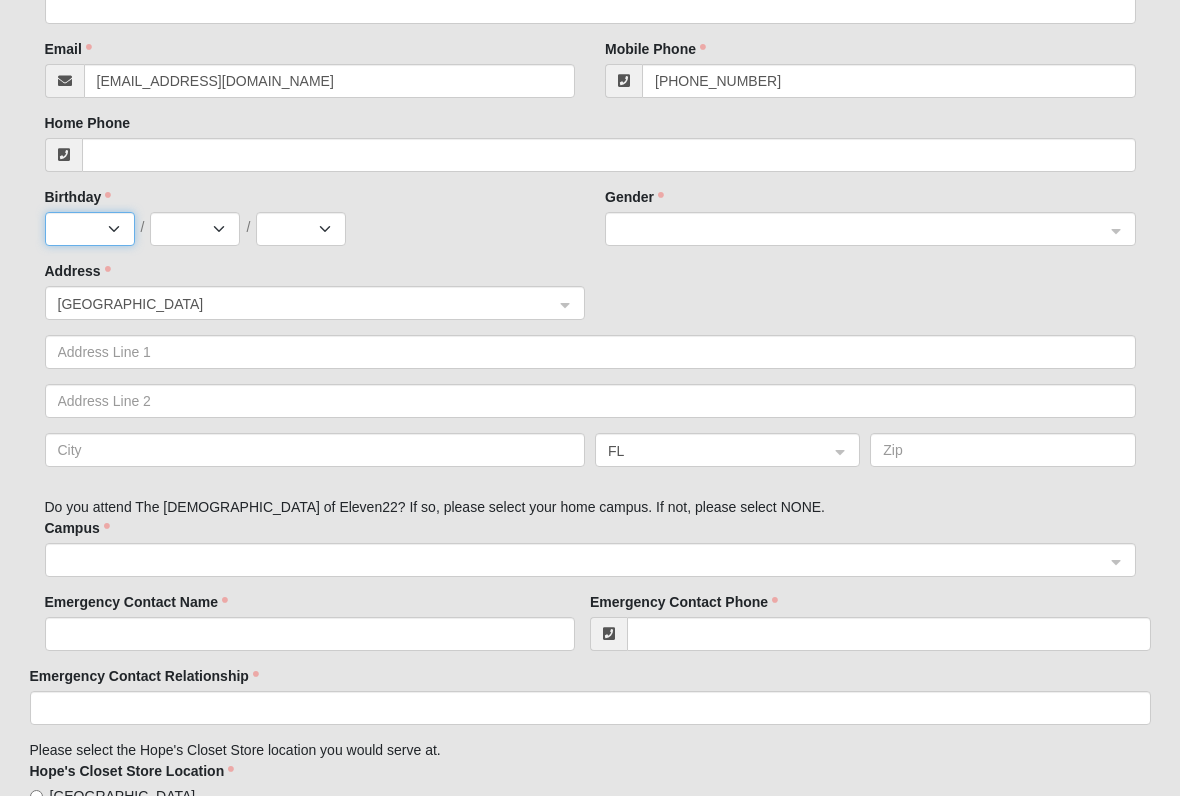 select on "4" 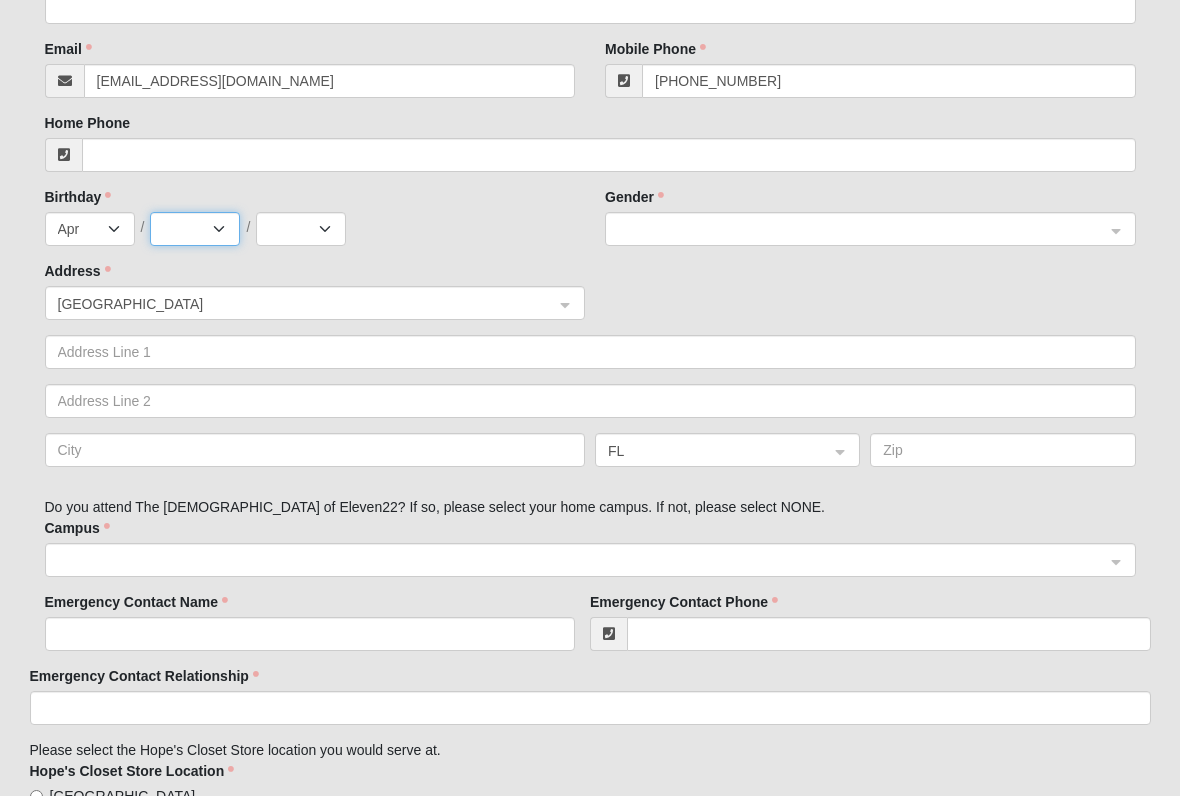 click on "1 2 3 4 5 6 7 8 9 10 11 12 13 14 15 16 17 18 19 20 21 22 23 24 25 26 27 28 29 30" at bounding box center (195, 229) 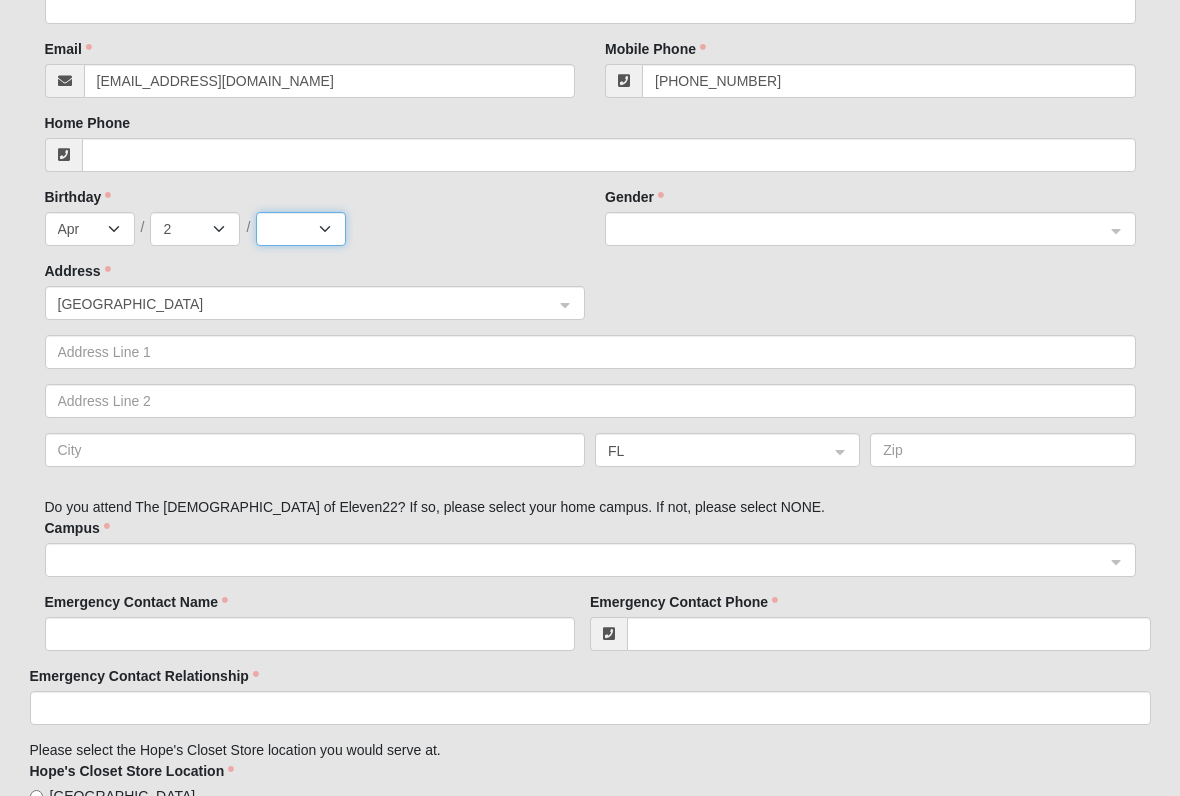 click on "2025 2024 2023 2022 2021 2020 2019 2018 2017 2016 2015 2014 2013 2012 2011 2010 2009 2008 2007 2006 2005 2004 2003 2002 2001 2000 1999 1998 1997 1996 1995 1994 1993 1992 1991 1990 1989 1988 1987 1986 1985 1984 1983 1982 1981 1980 1979 1978 1977 1976 1975 1974 1973 1972 1971 1970 1969 1968 1967 1966 1965 1964 1963 1962 1961 1960 1959 1958 1957 1956 1955 1954 1953 1952 1951 1950 1949 1948 1947 1946 1945 1944 1943 1942 1941 1940 1939 1938 1937 1936 1935 1934 1933 1932 1931 1930 1929 1928 1927 1926 1925 1924 1923 1922 1921 1920 1919 1918 1917 1916 1915 1914 1913 1912 1911 1910 1909 1908 1907 1906 1905 1904 1903 1902 1901 1900" at bounding box center (301, 229) 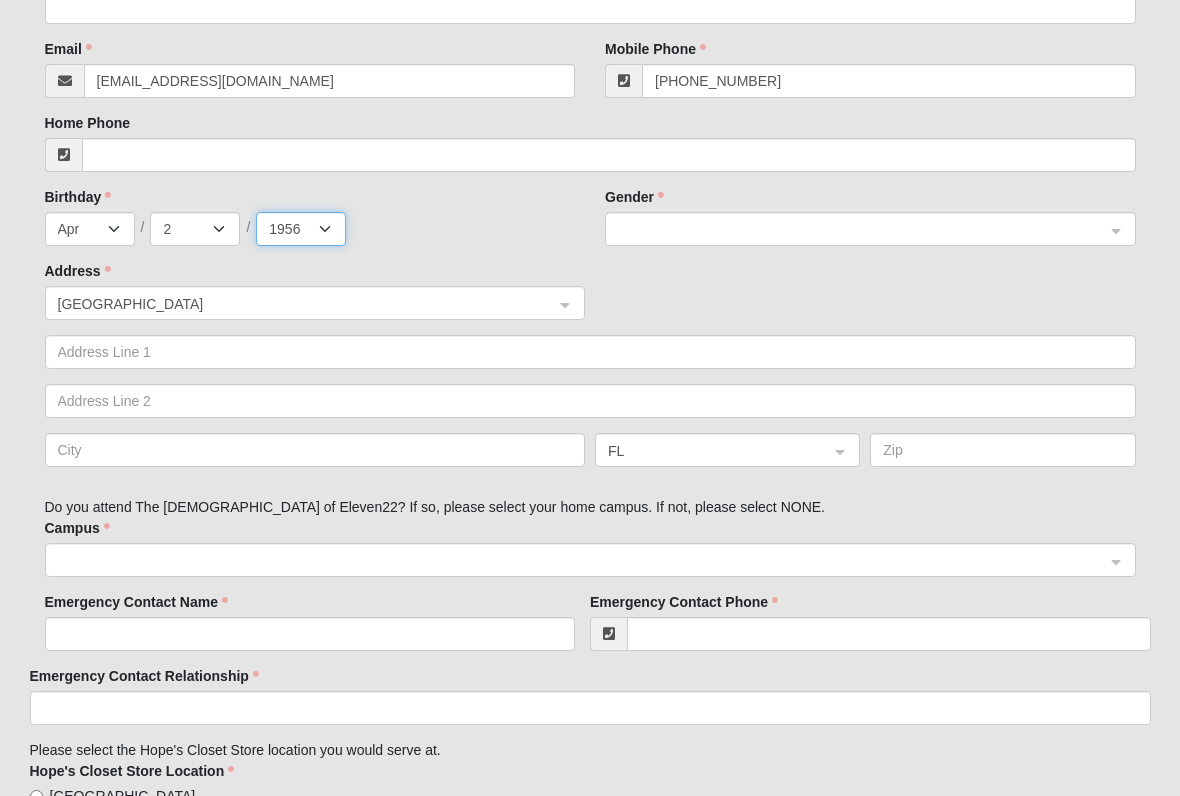 click 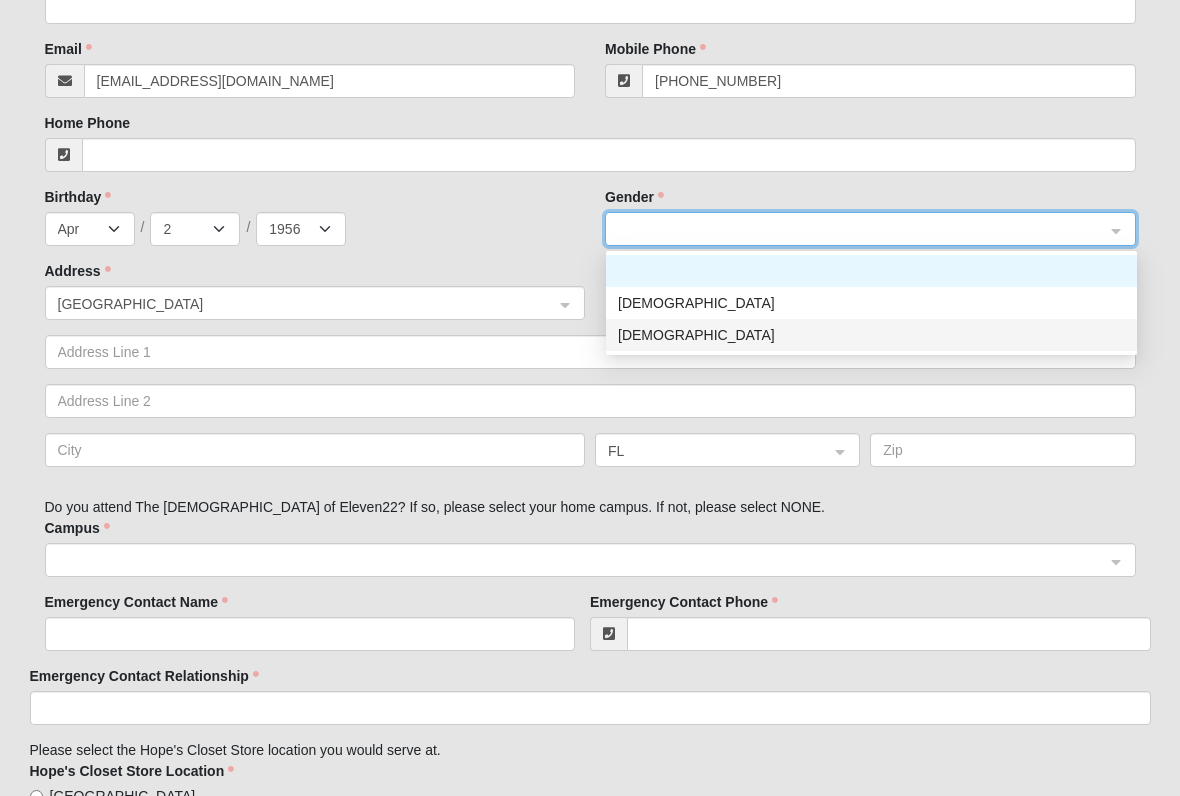 click on "[DEMOGRAPHIC_DATA]" 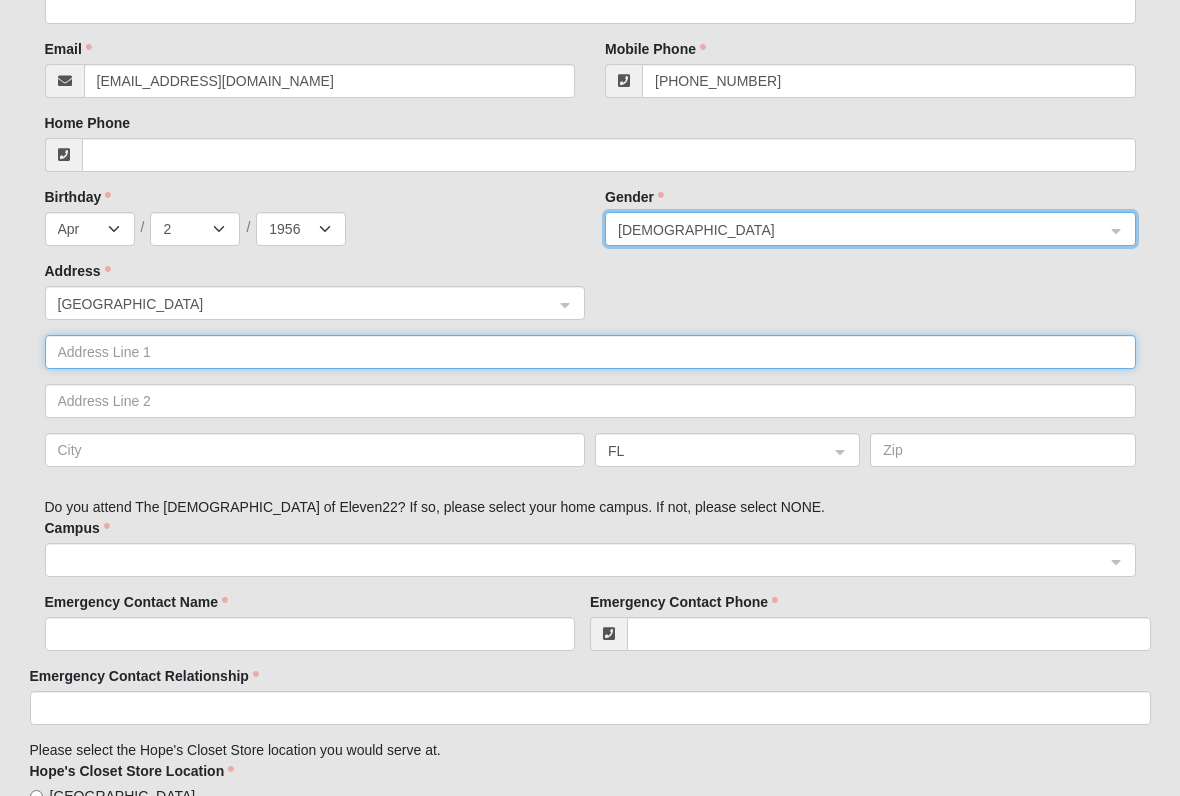click 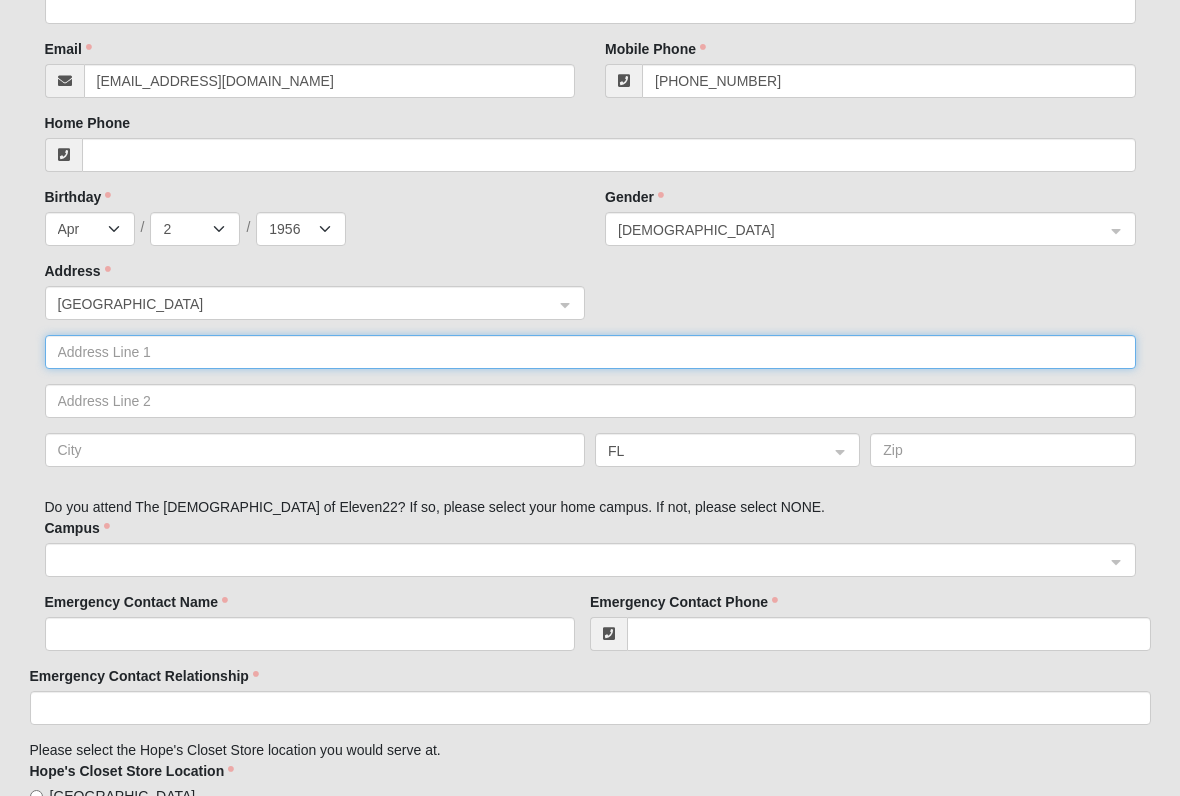 scroll, scrollTop: 628, scrollLeft: 0, axis: vertical 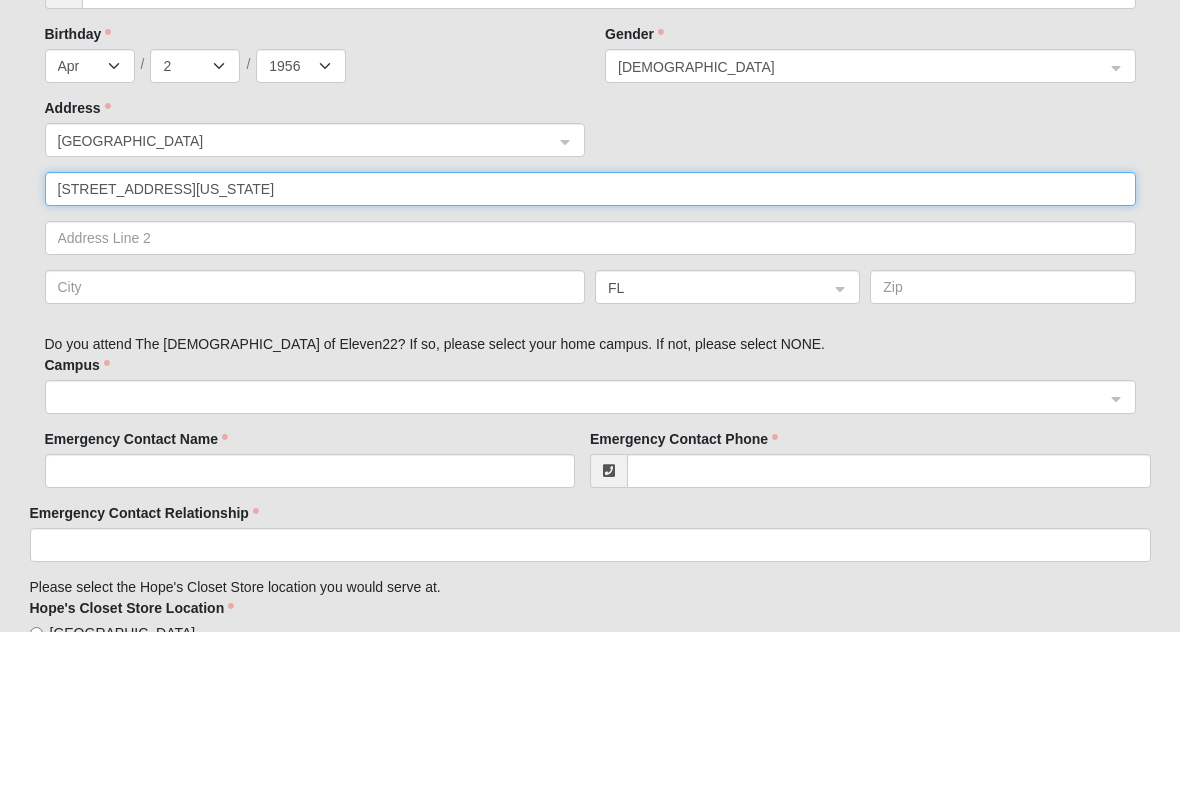 type on "[STREET_ADDRESS][US_STATE]" 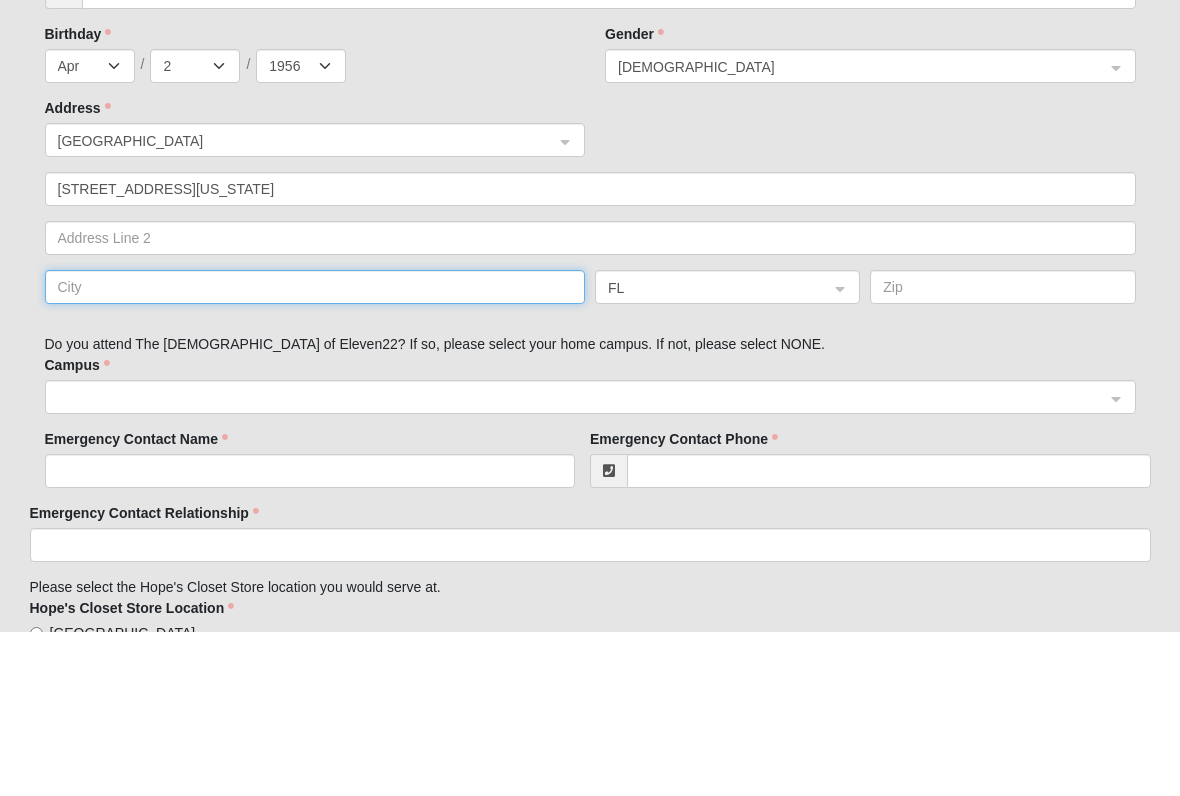 click 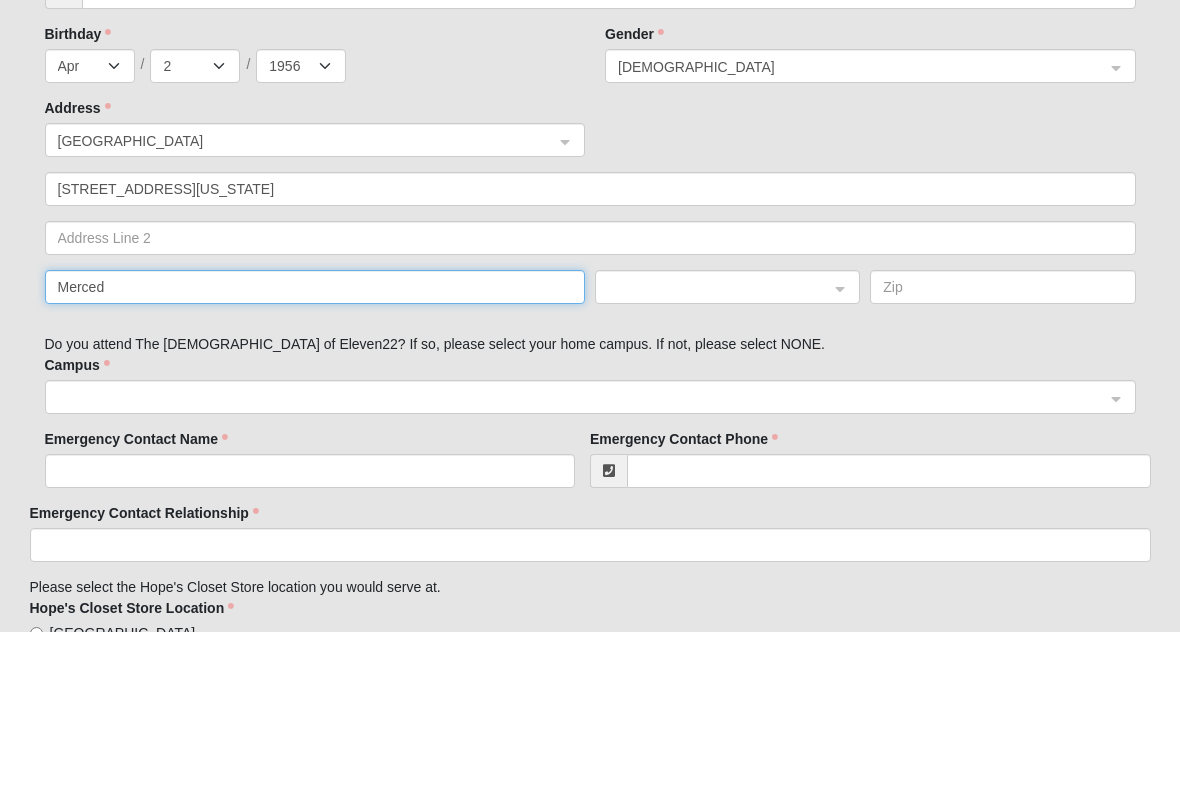 type on "Merced" 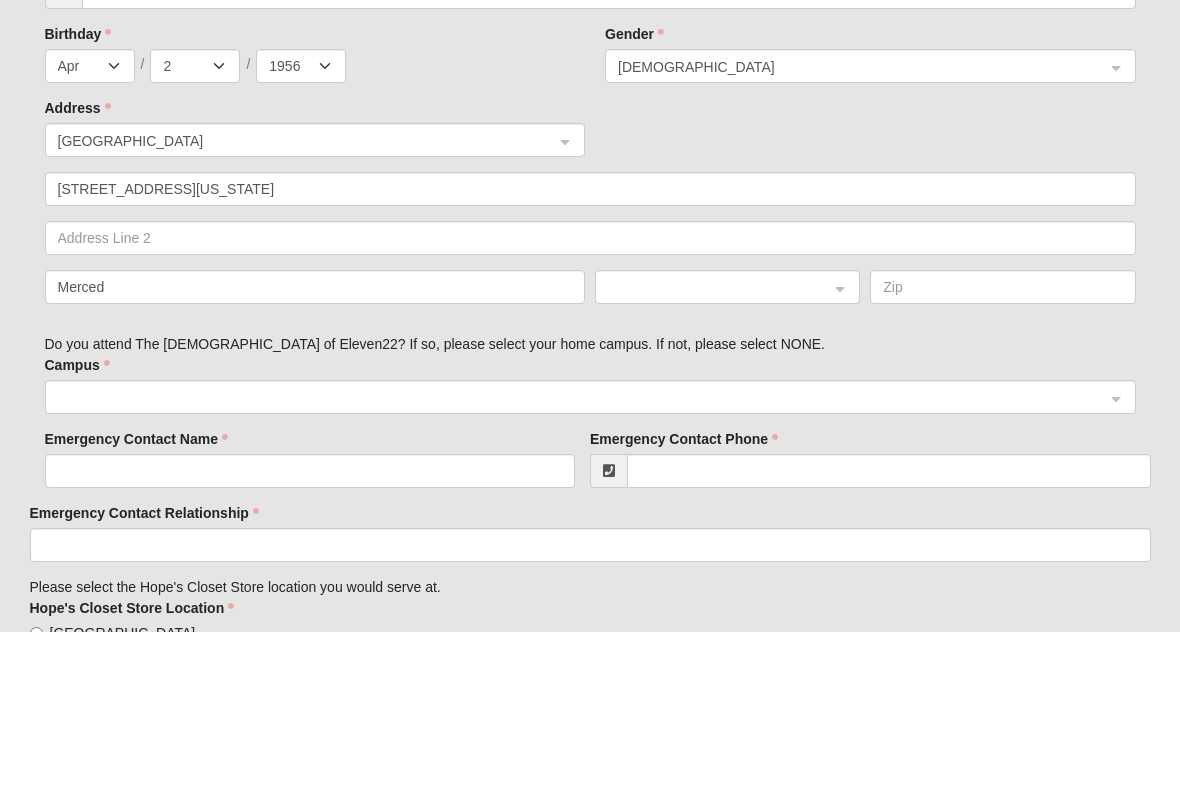 click at bounding box center [720, 450] 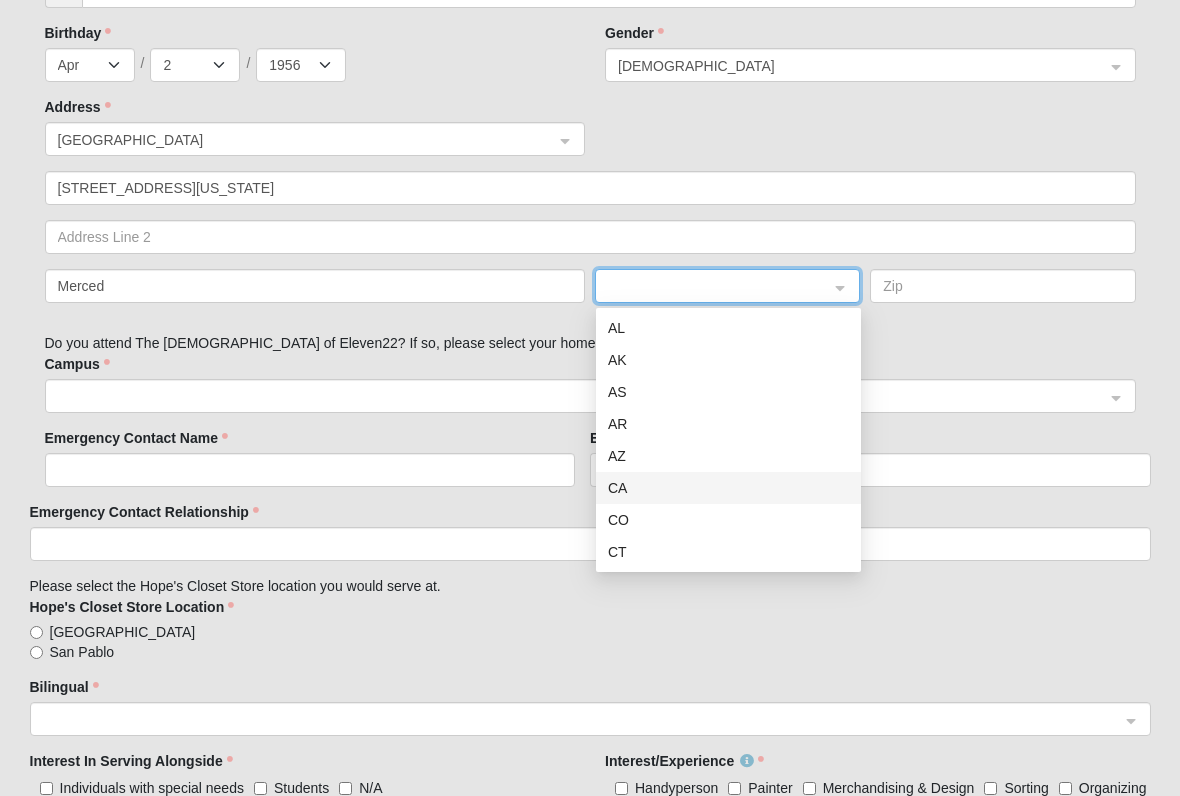 click on "CA" at bounding box center [728, 488] 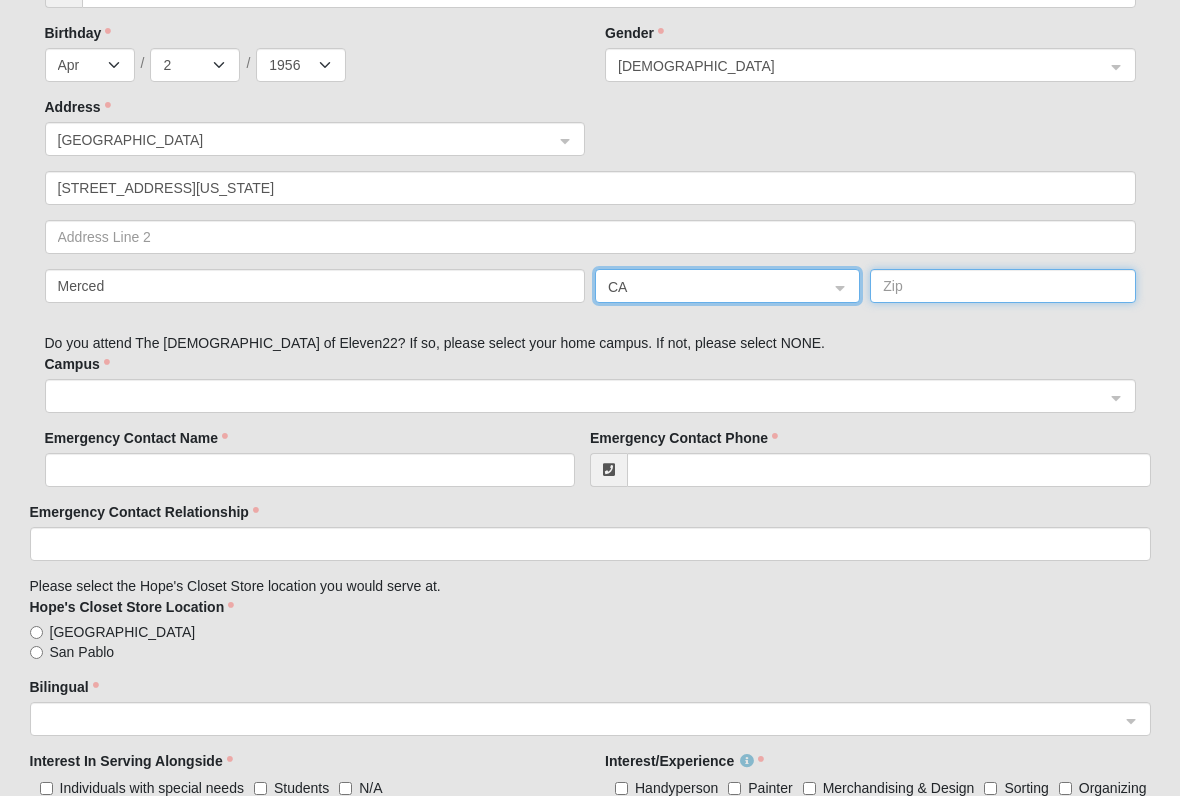 click 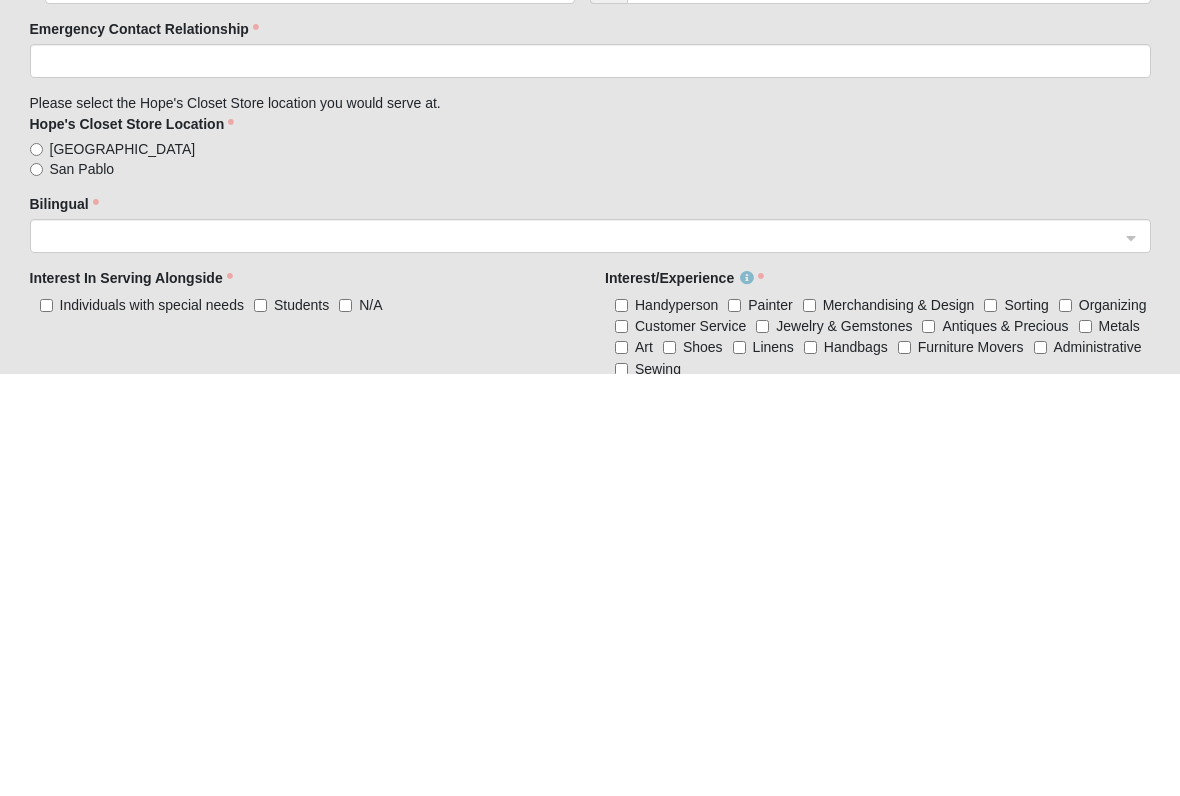 scroll, scrollTop: 883, scrollLeft: 0, axis: vertical 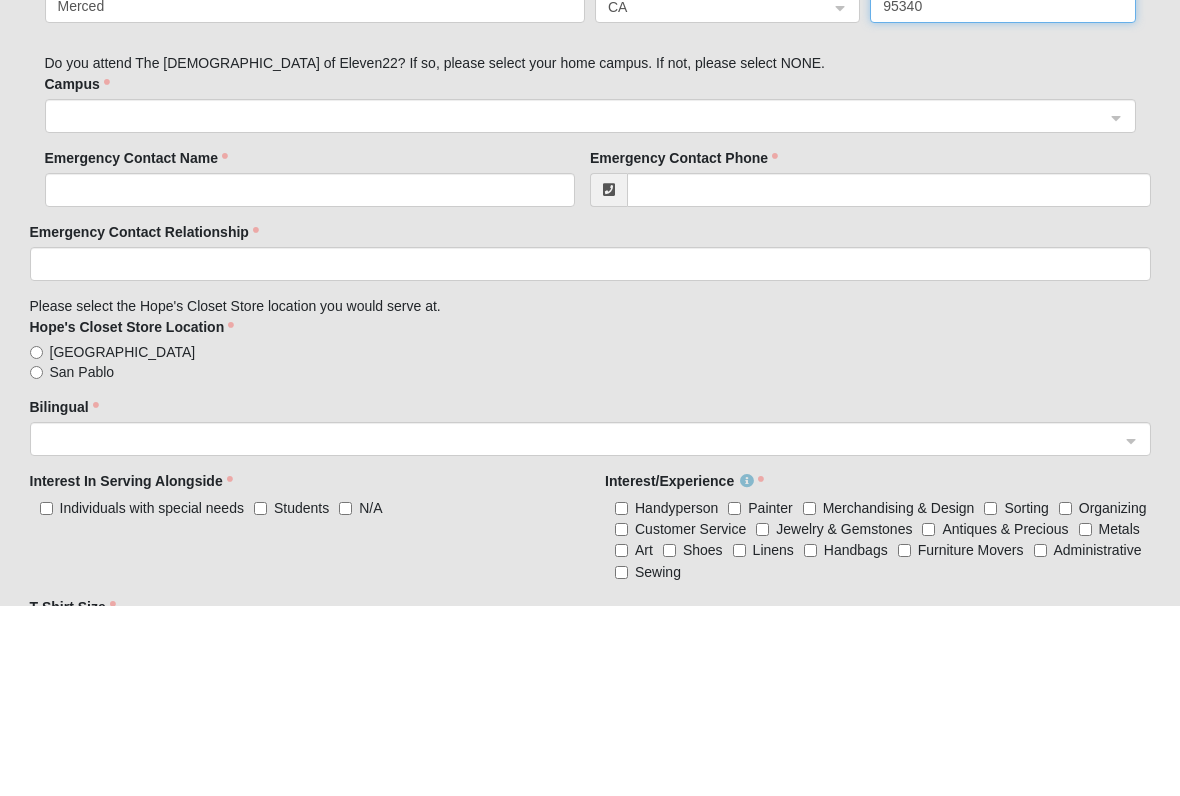 type on "95340" 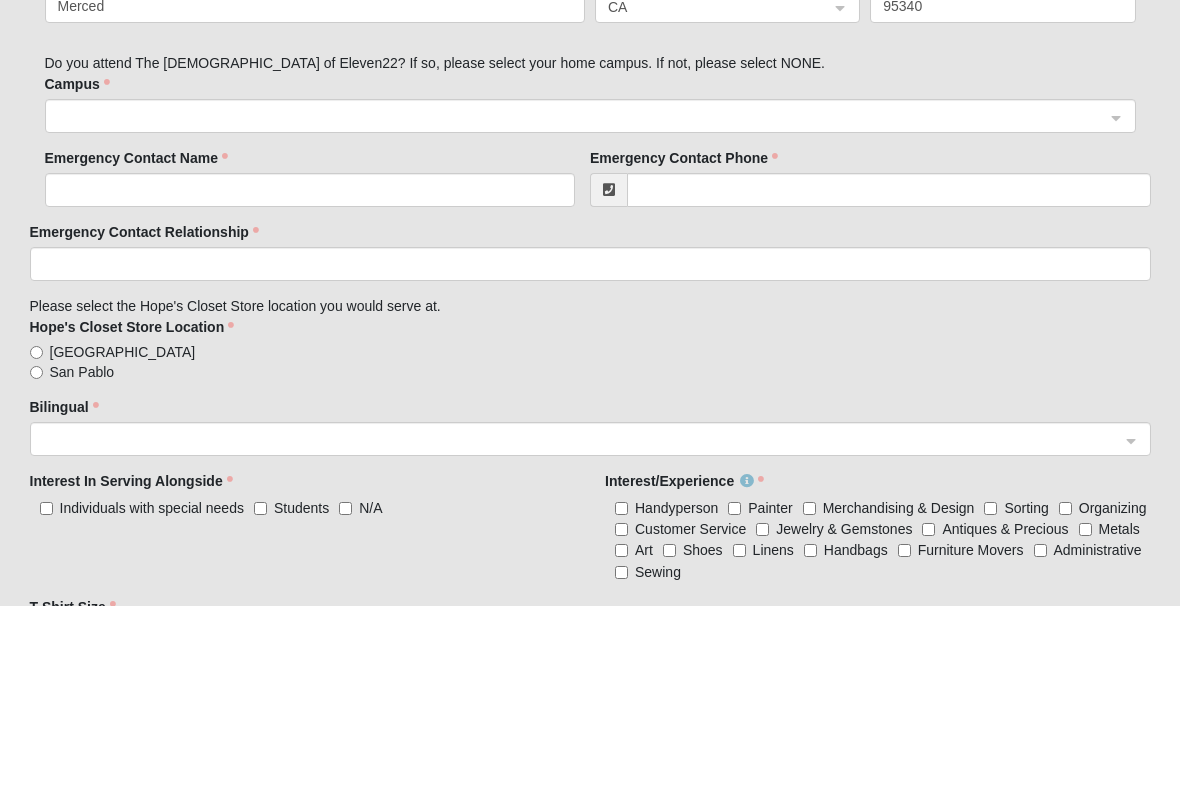 click at bounding box center (583, 305) 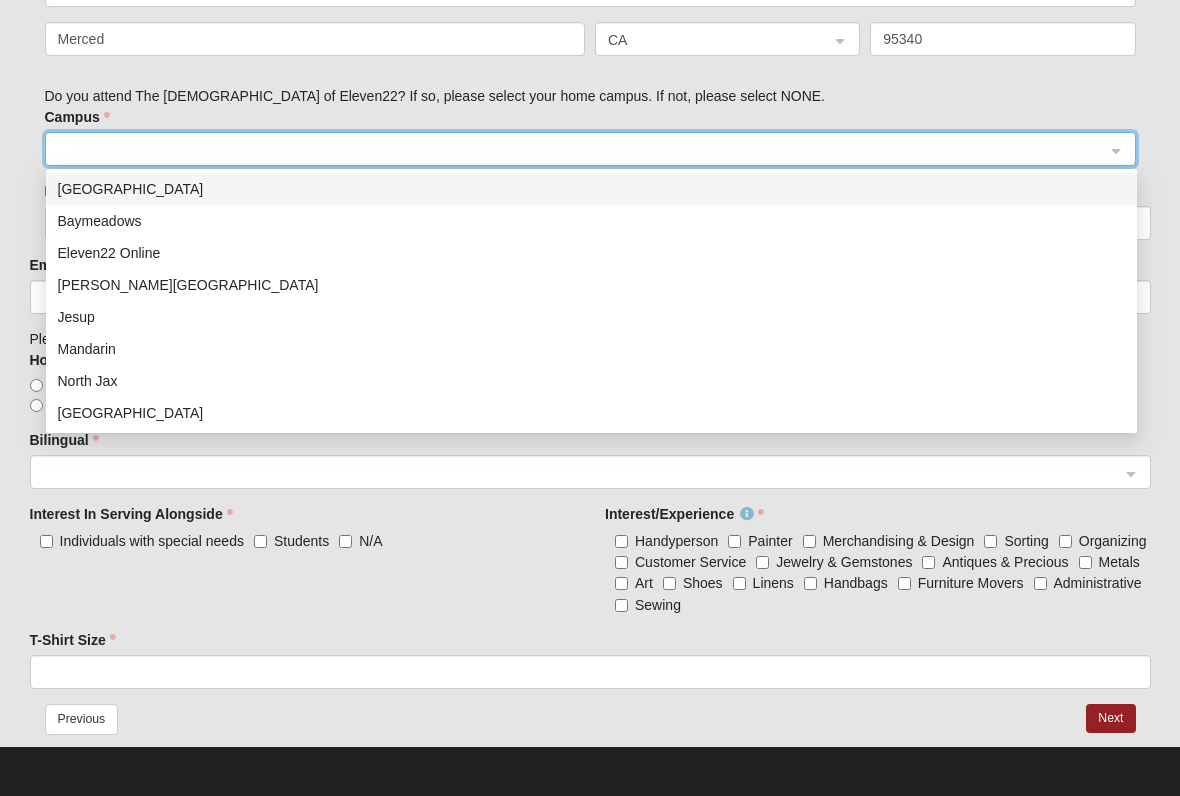 click on "OPTIONAL
Log in to pre-fill fields.
No account? Create one or skip and complete the form below.
Login
Create Account
Person [PERSON_NAME]  Finalize Registration  Please correct the following:
Page Title
First Name    [PERSON_NAME]               Last Name    [PERSON_NAME]          Group Organization Name (if applicable)        Email    [EMAIL_ADDRESS][DOMAIN_NAME]               Mobile Phone    [PHONE_NUMBER]          Home Phone        Birthday    Jan Feb Mar Apr May Jun [DATE] Aug Sep Oct Nov [DATE] 2 3 4 5 6 7 8 9 10 11 12 13 14 15 16 17 18 19 20 21 22 23 24 25 26 27 28 29 30 / 2025 2024" at bounding box center [590, -95] 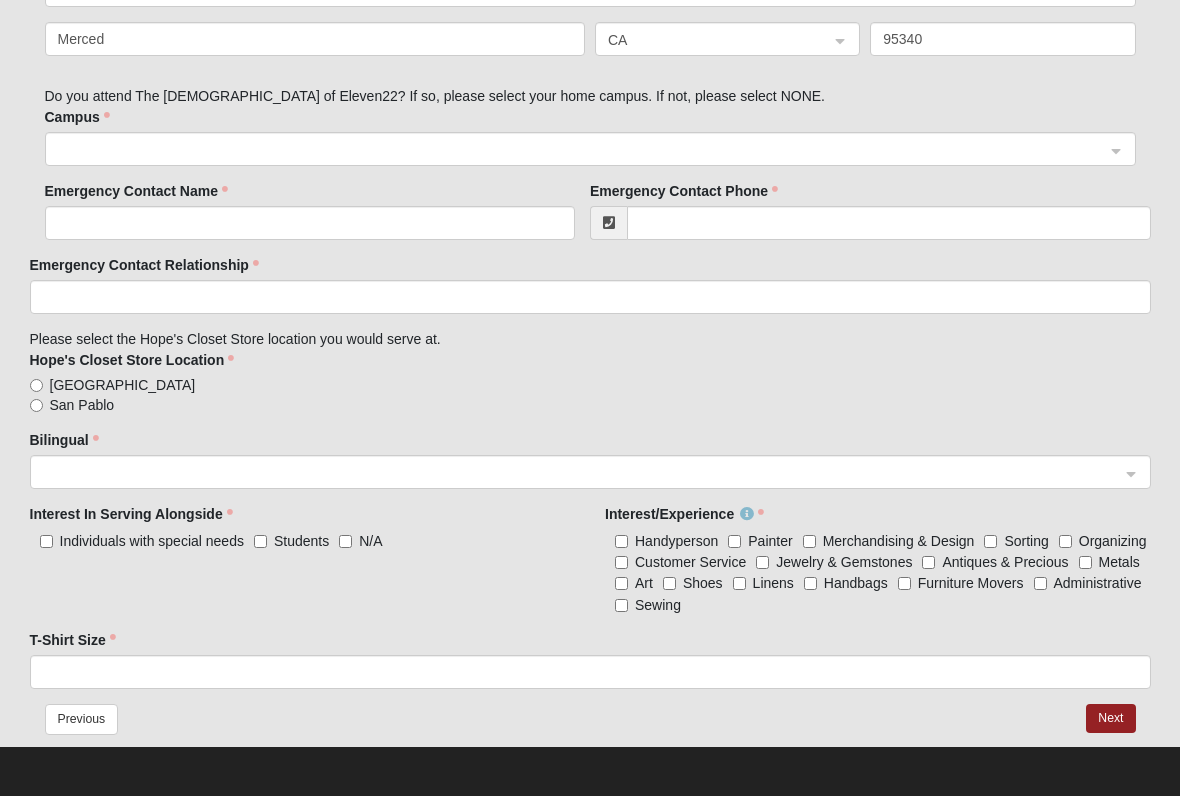 click on "San Pablo" at bounding box center (36, 405) 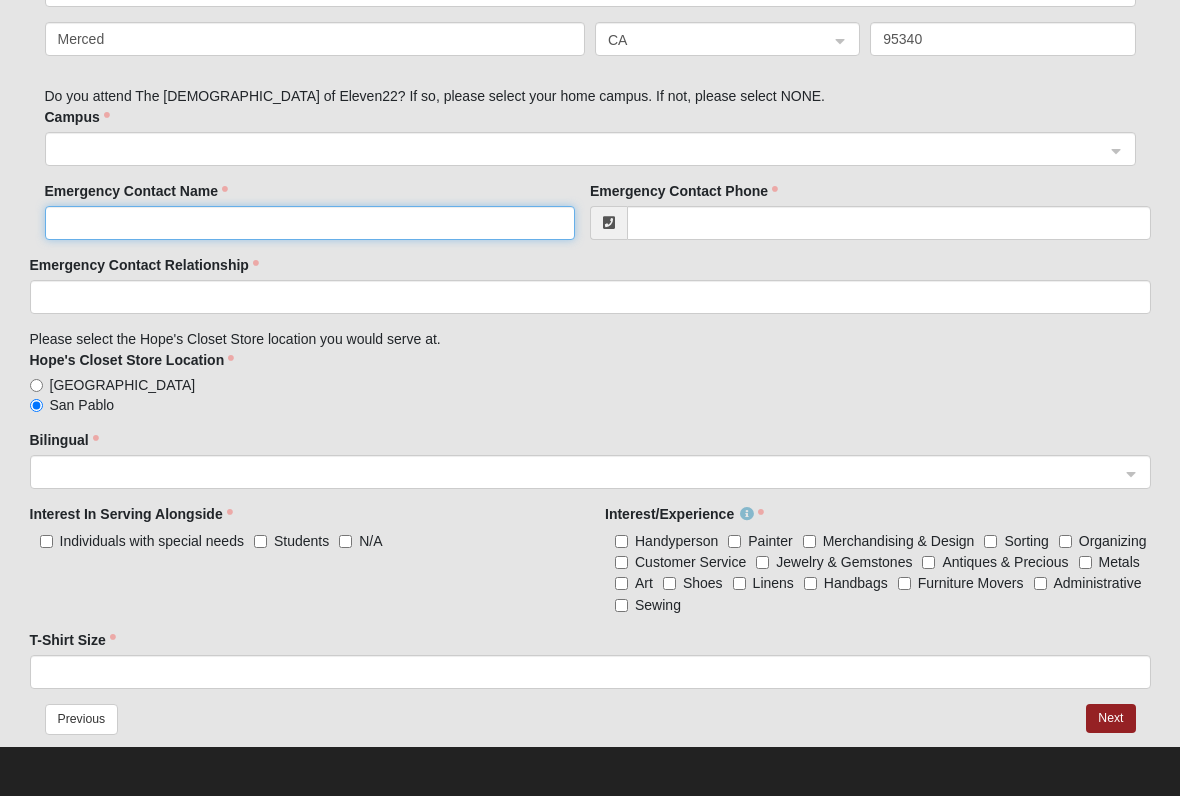 click on "Emergency Contact Name" 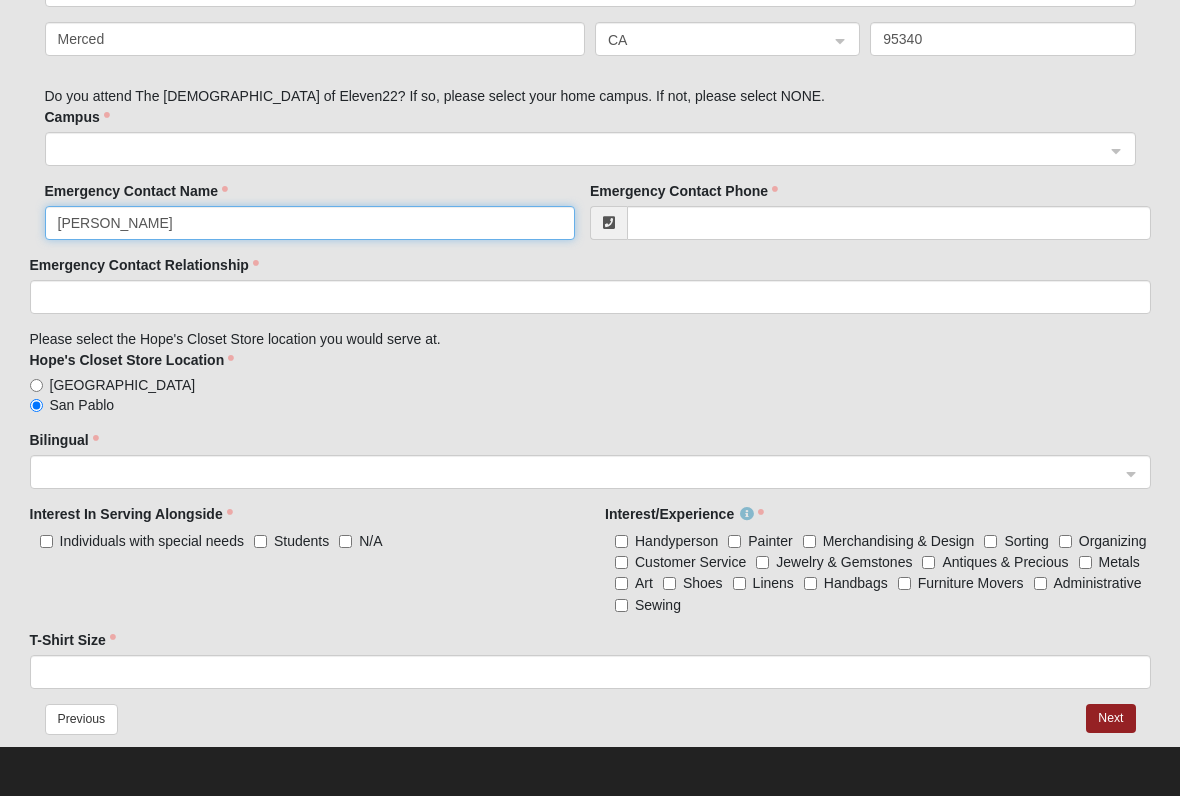 type on "[PERSON_NAME]" 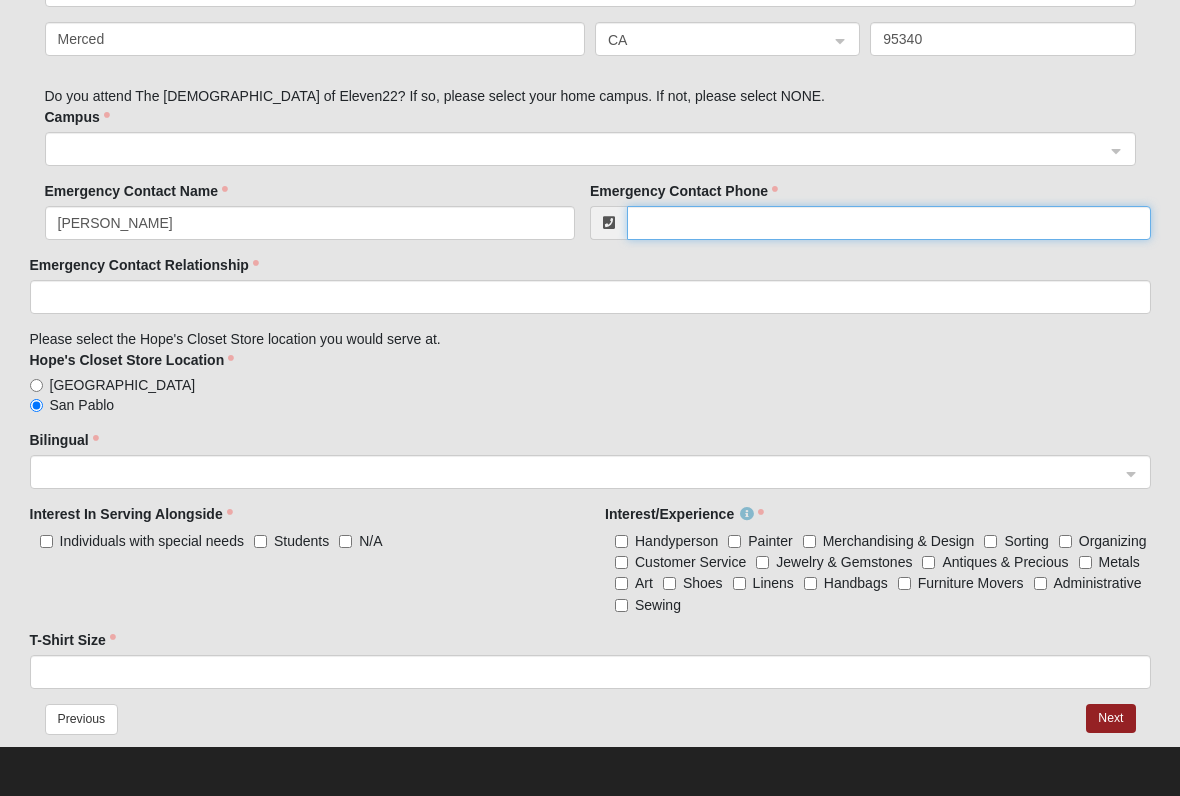 click on "Emergency Contact Phone" at bounding box center [889, 223] 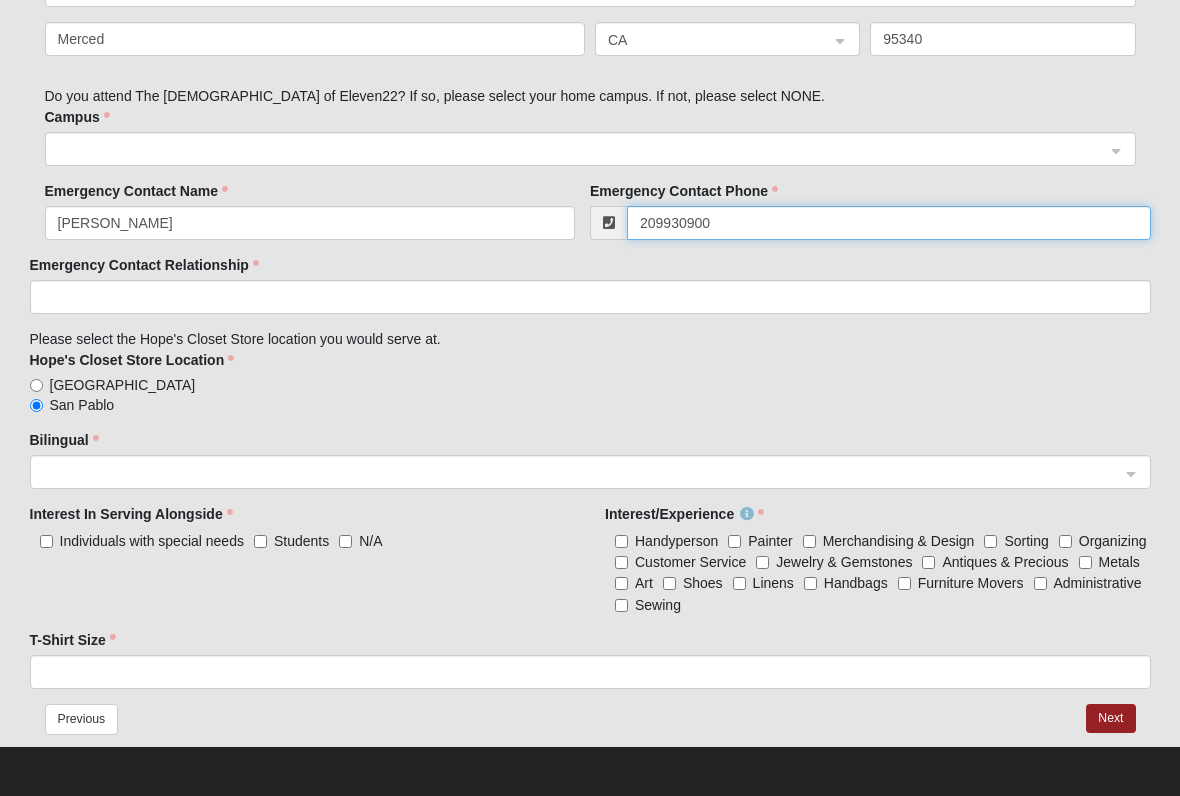 type on "[PHONE_NUMBER]" 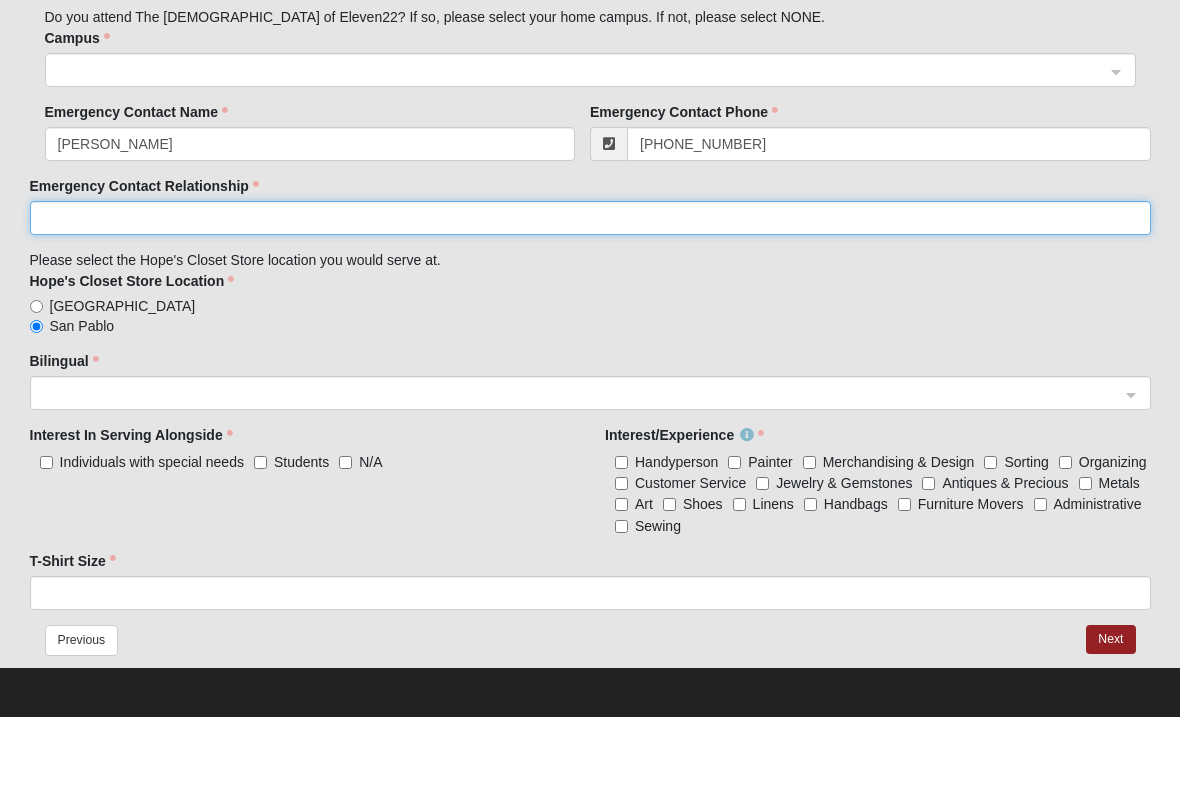 click on "Emergency Contact Relationship" 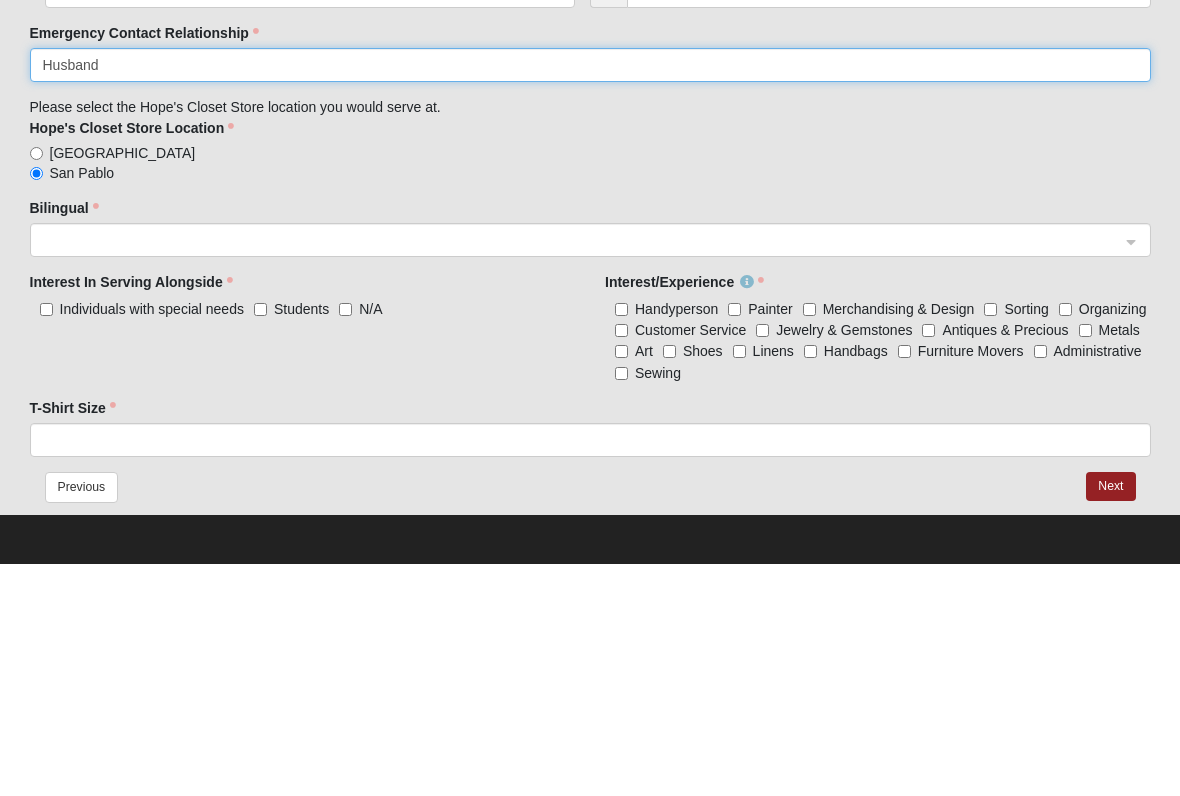 type on "Husband" 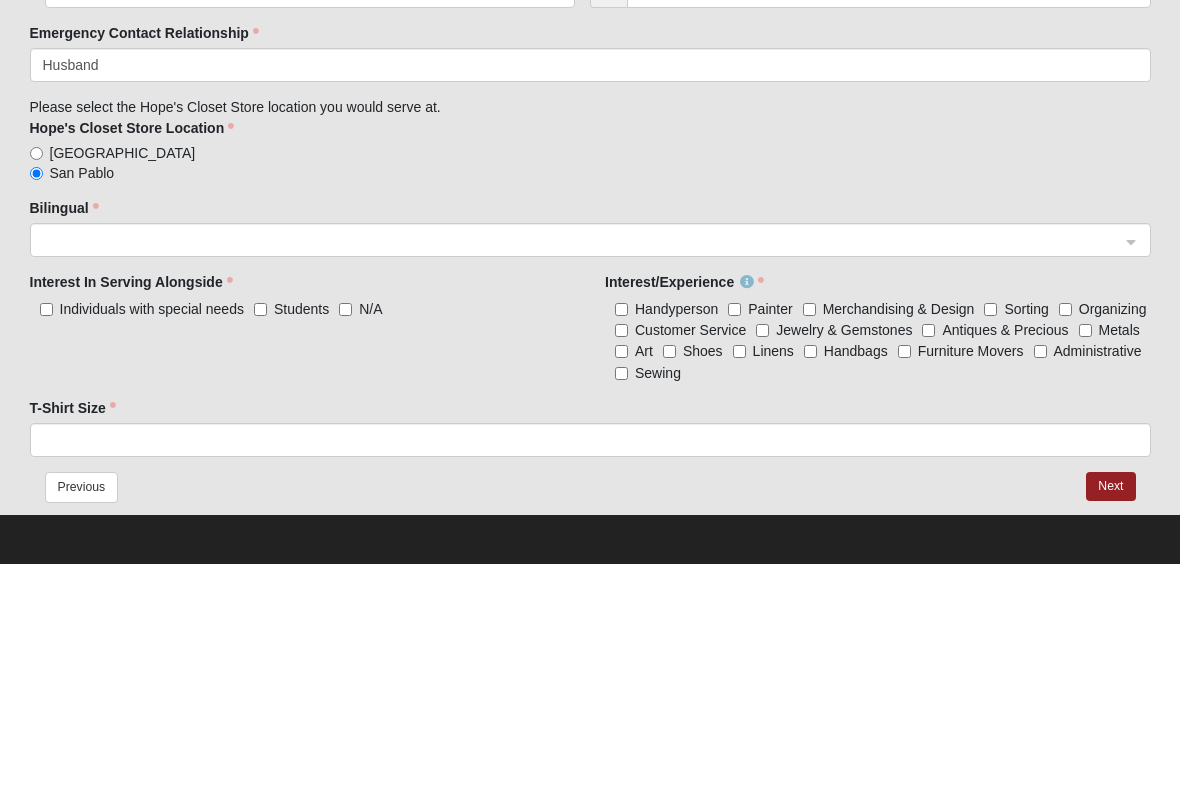click at bounding box center [583, 471] 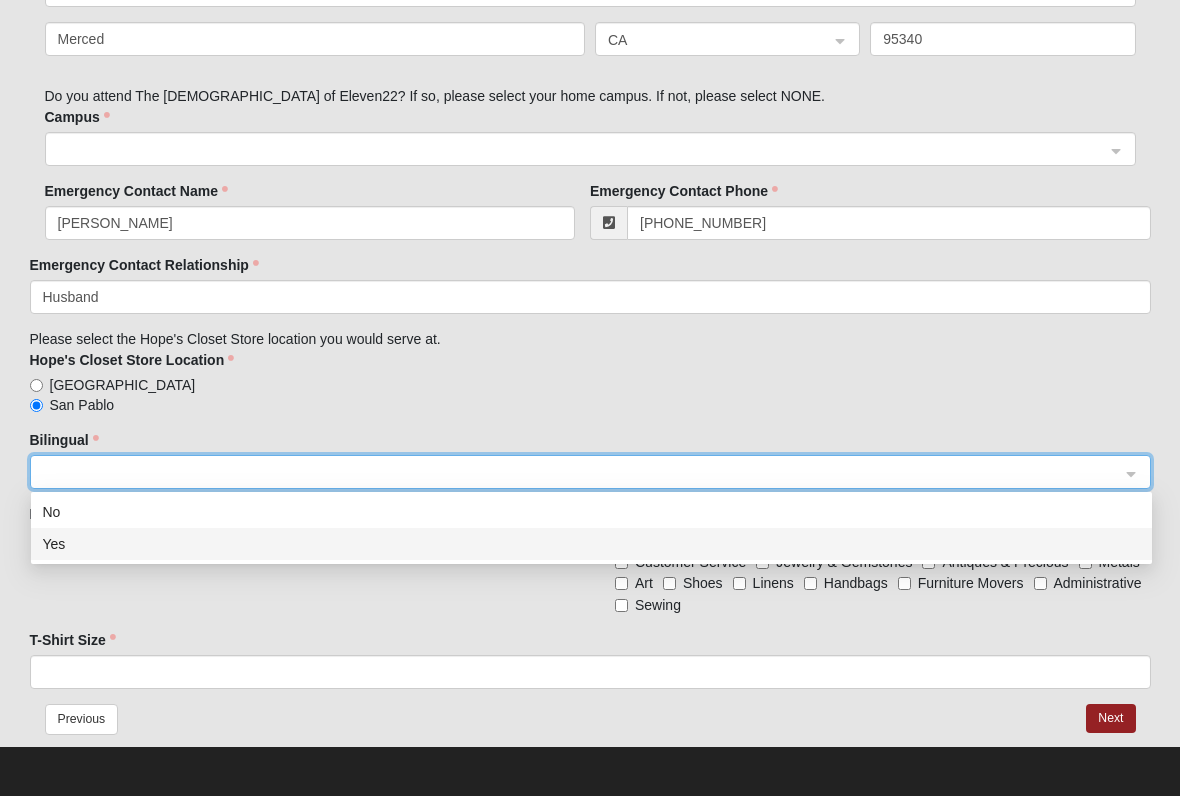 click on "Yes" at bounding box center [591, 544] 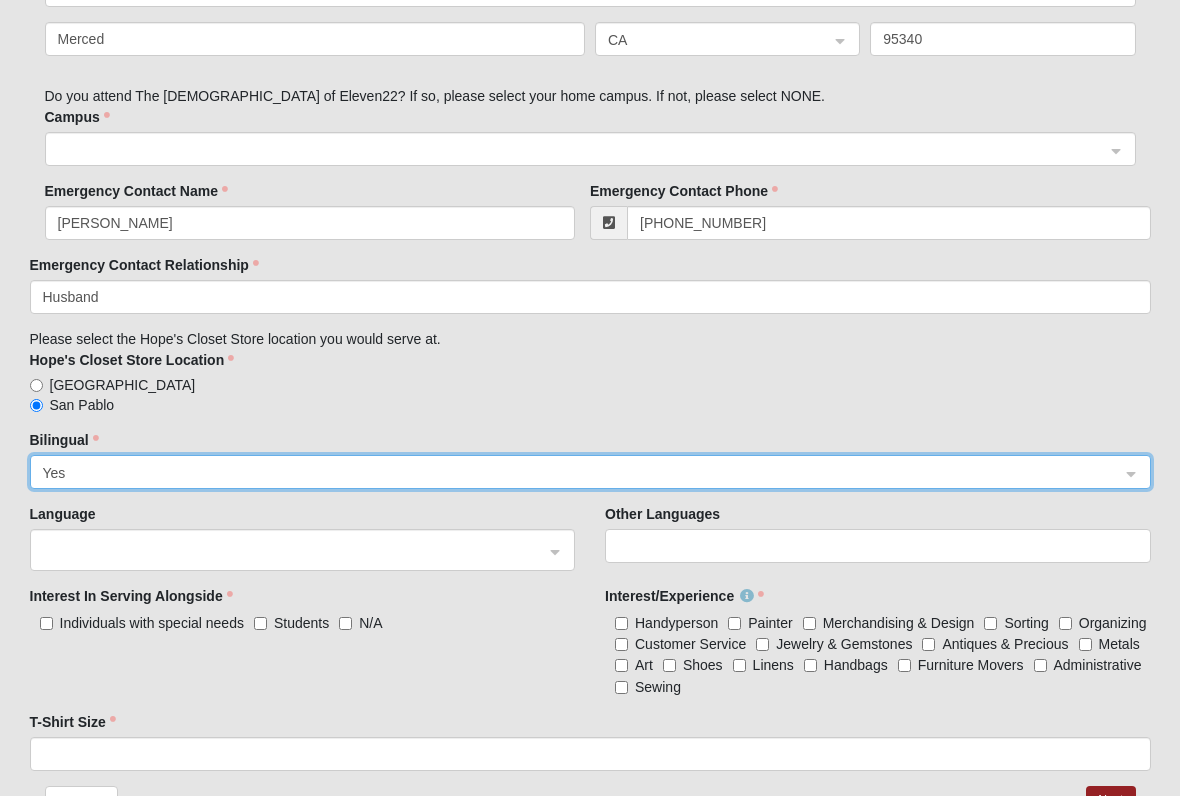 click 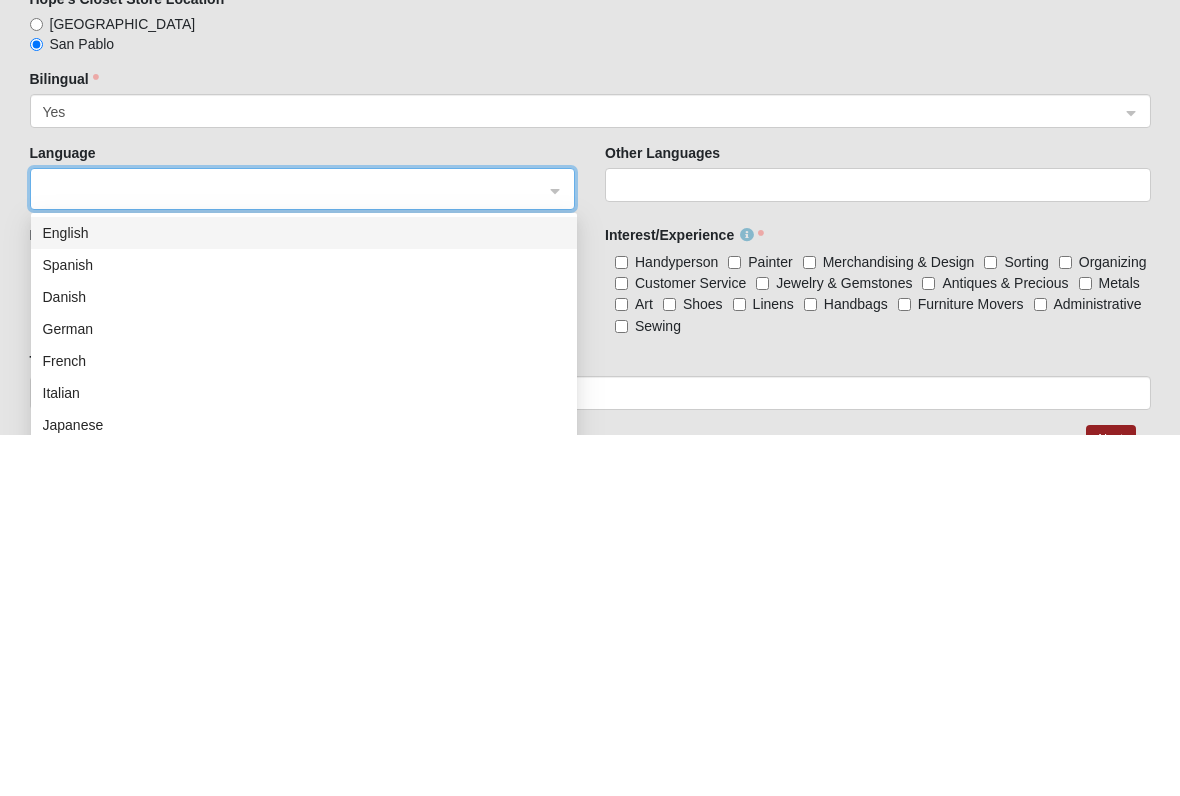 scroll, scrollTop: 0, scrollLeft: 0, axis: both 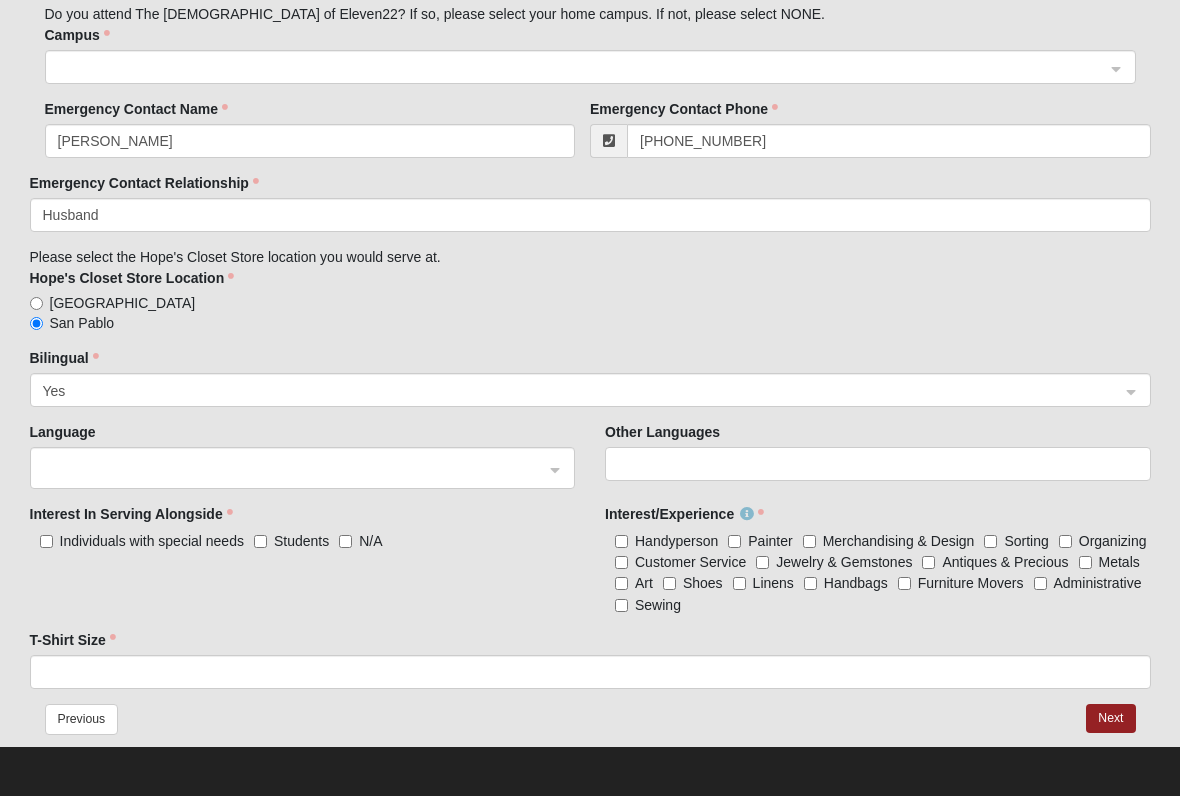 click on "Art" at bounding box center [644, 583] 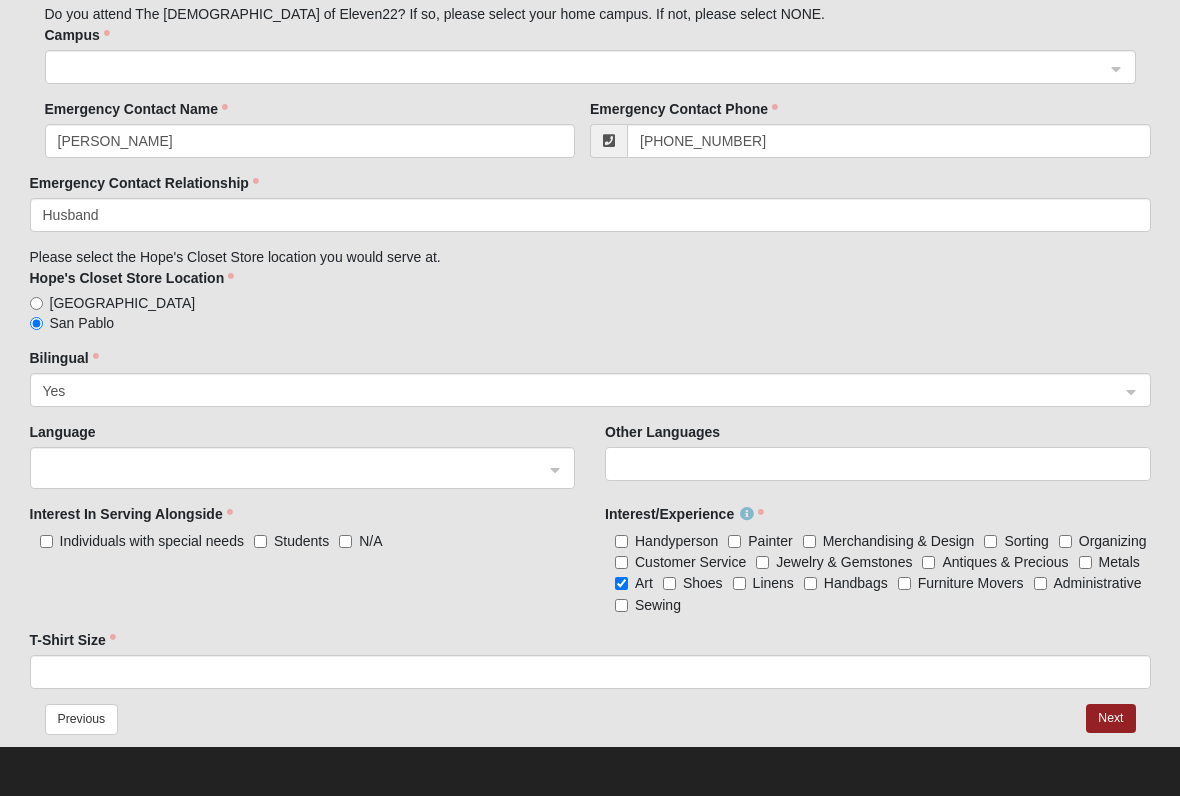 click on "Art" at bounding box center [621, 583] 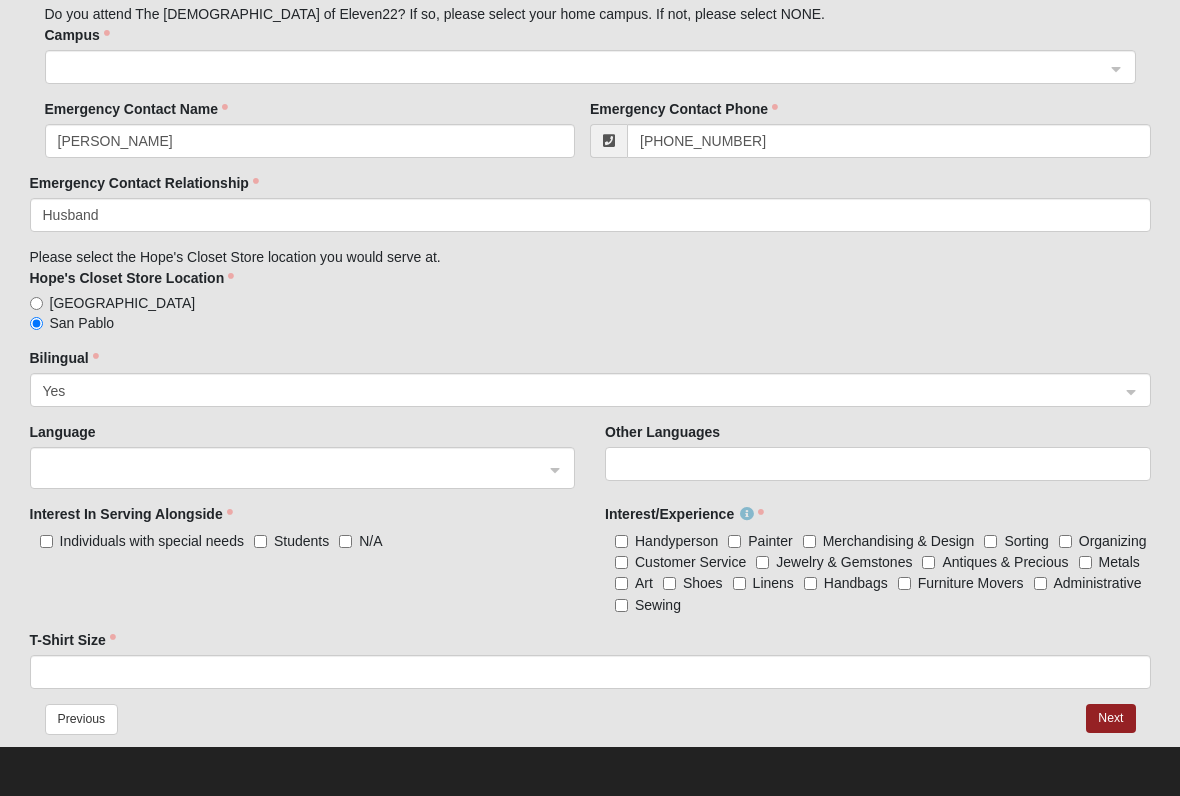 click on "Customer Service" at bounding box center (621, 562) 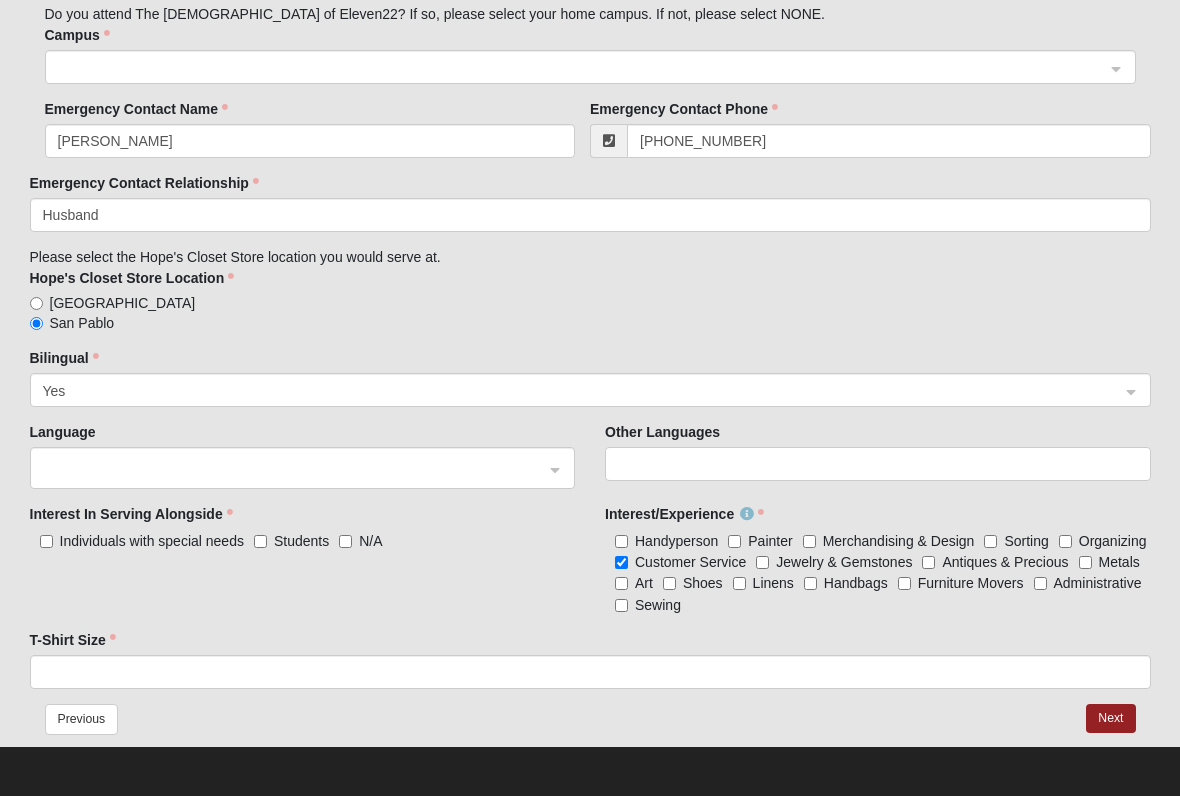 click on "N/A" at bounding box center [345, 541] 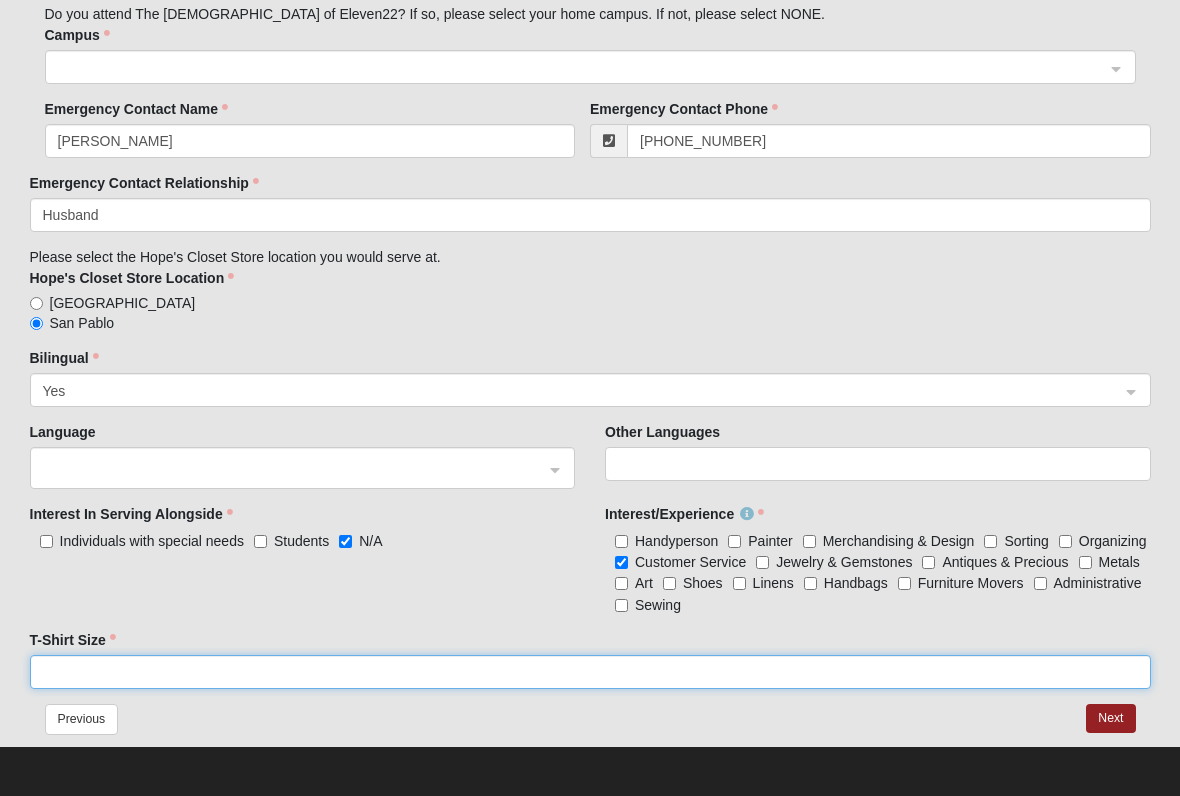 click on "T-Shirt Size" 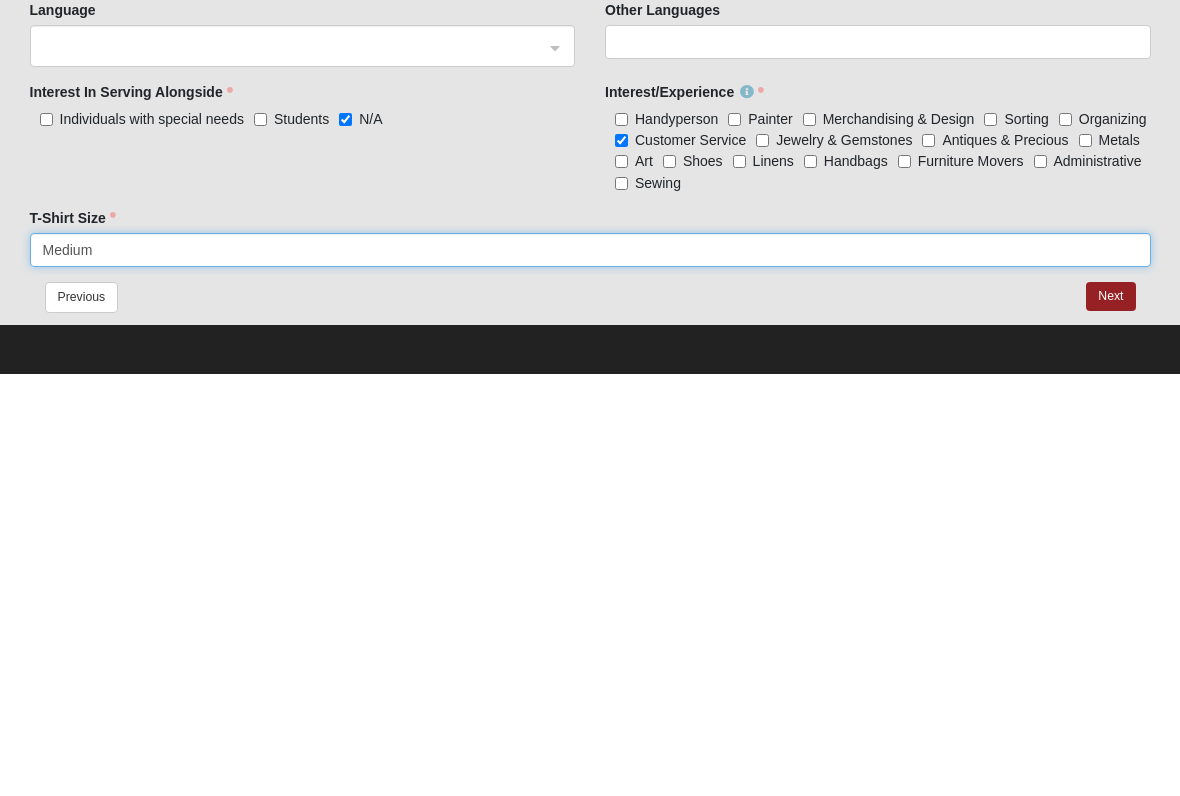 type on "Medium" 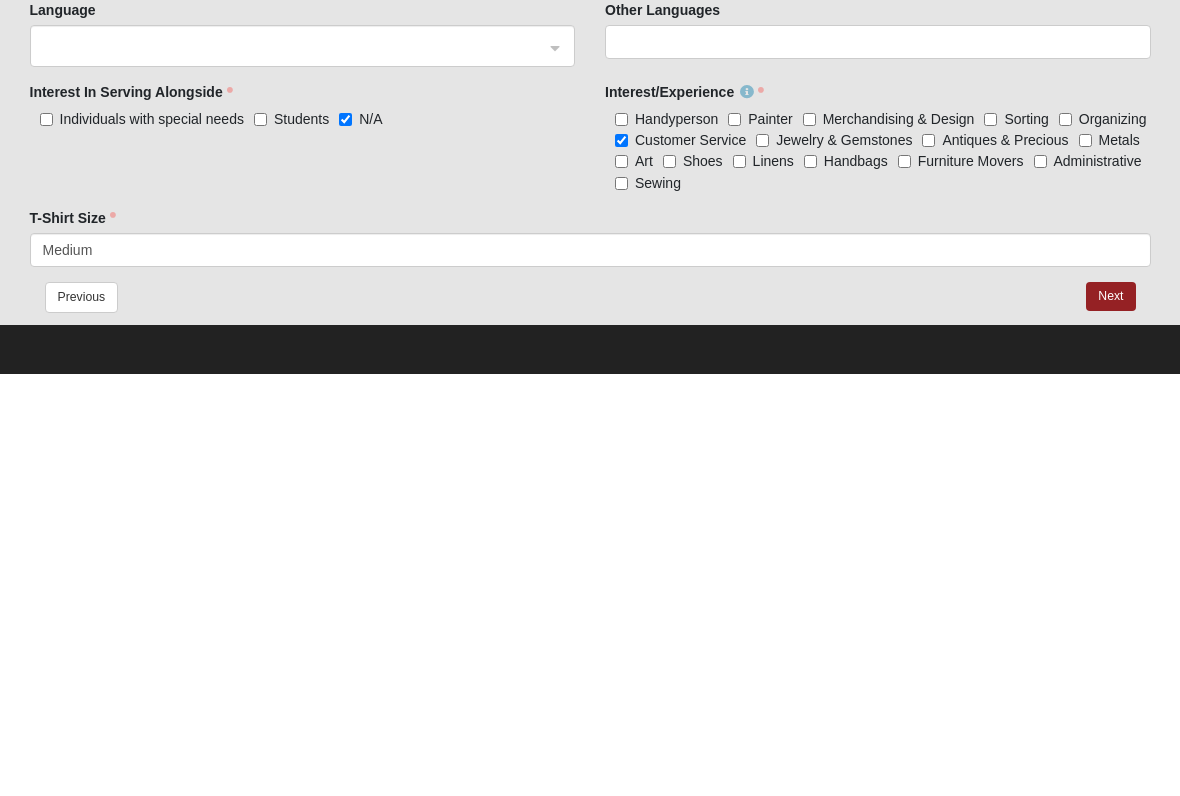 click on "Next" at bounding box center [1110, 718] 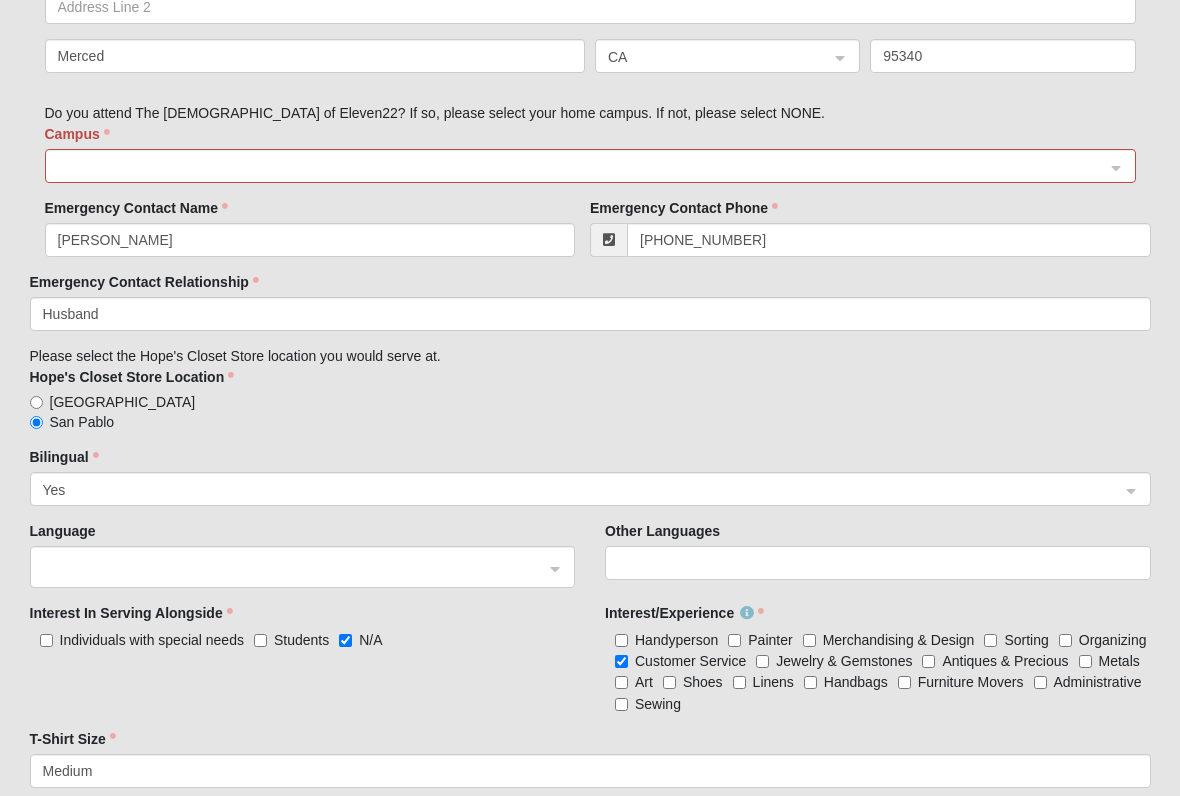 click at bounding box center (583, 165) 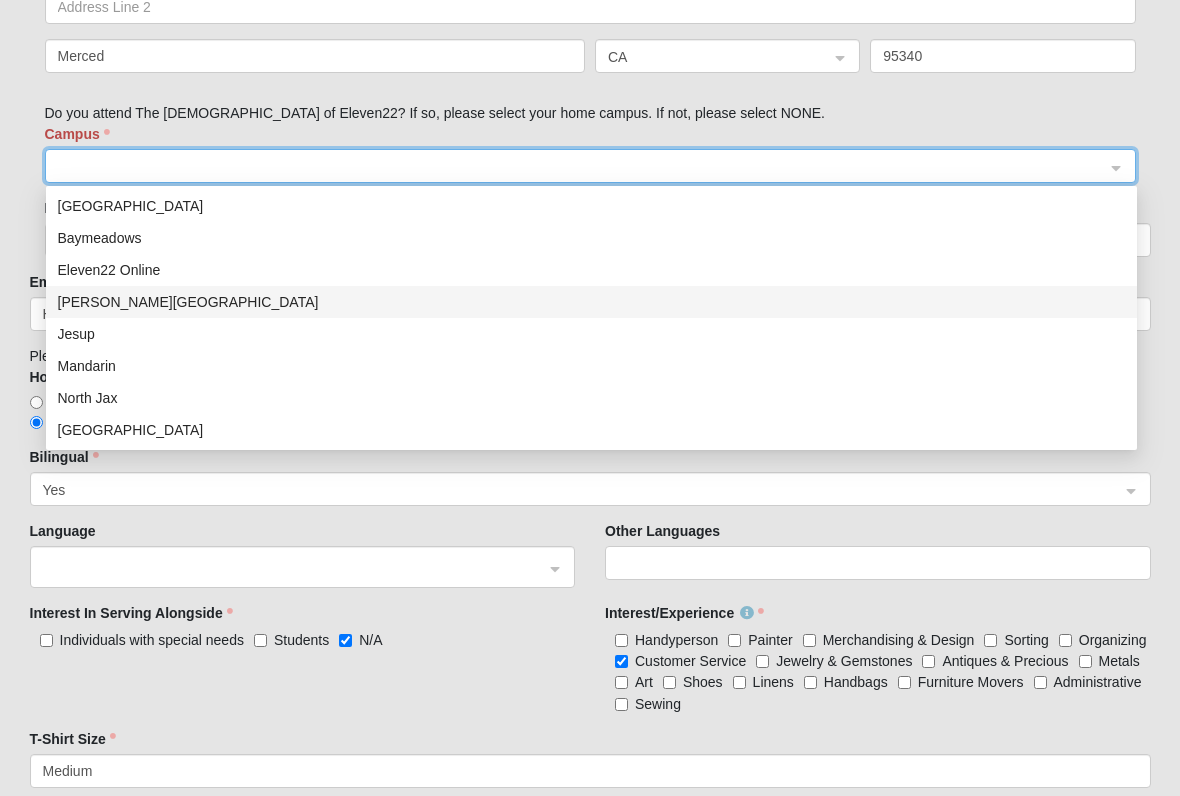 click on "[PERSON_NAME][GEOGRAPHIC_DATA]" at bounding box center [591, 302] 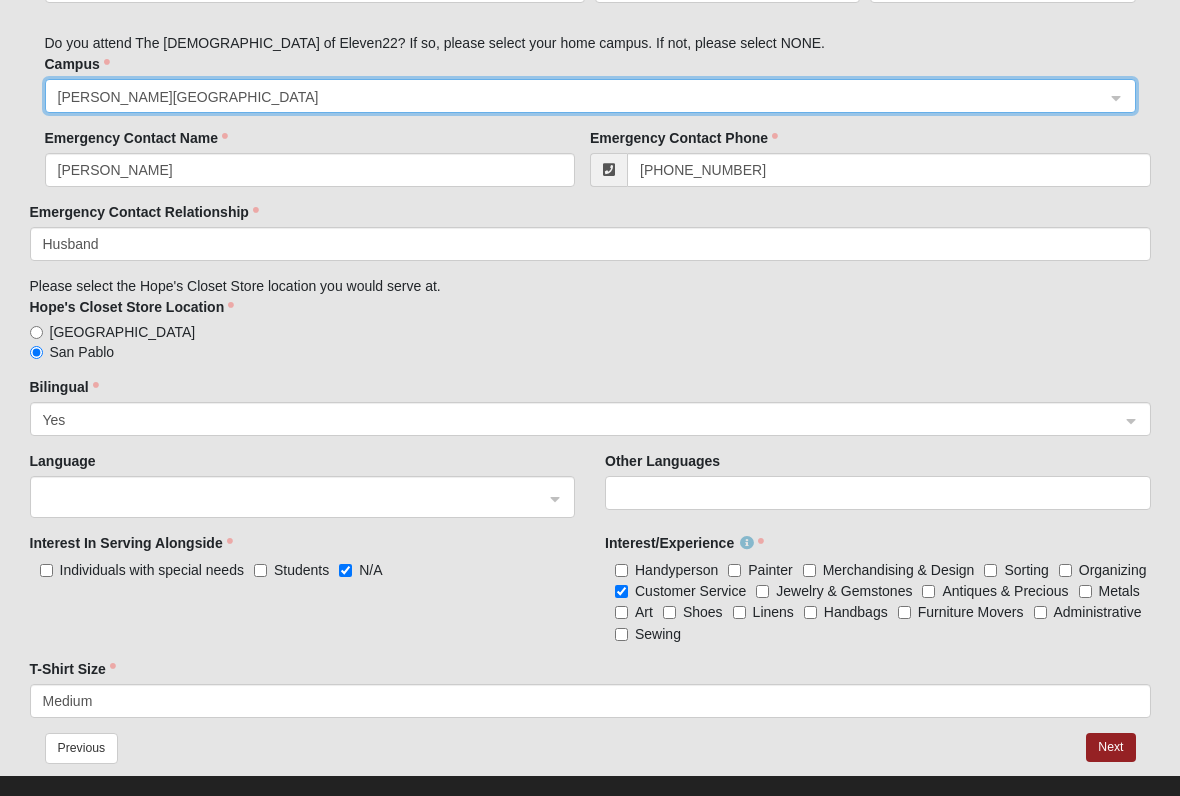 scroll, scrollTop: 1221, scrollLeft: 0, axis: vertical 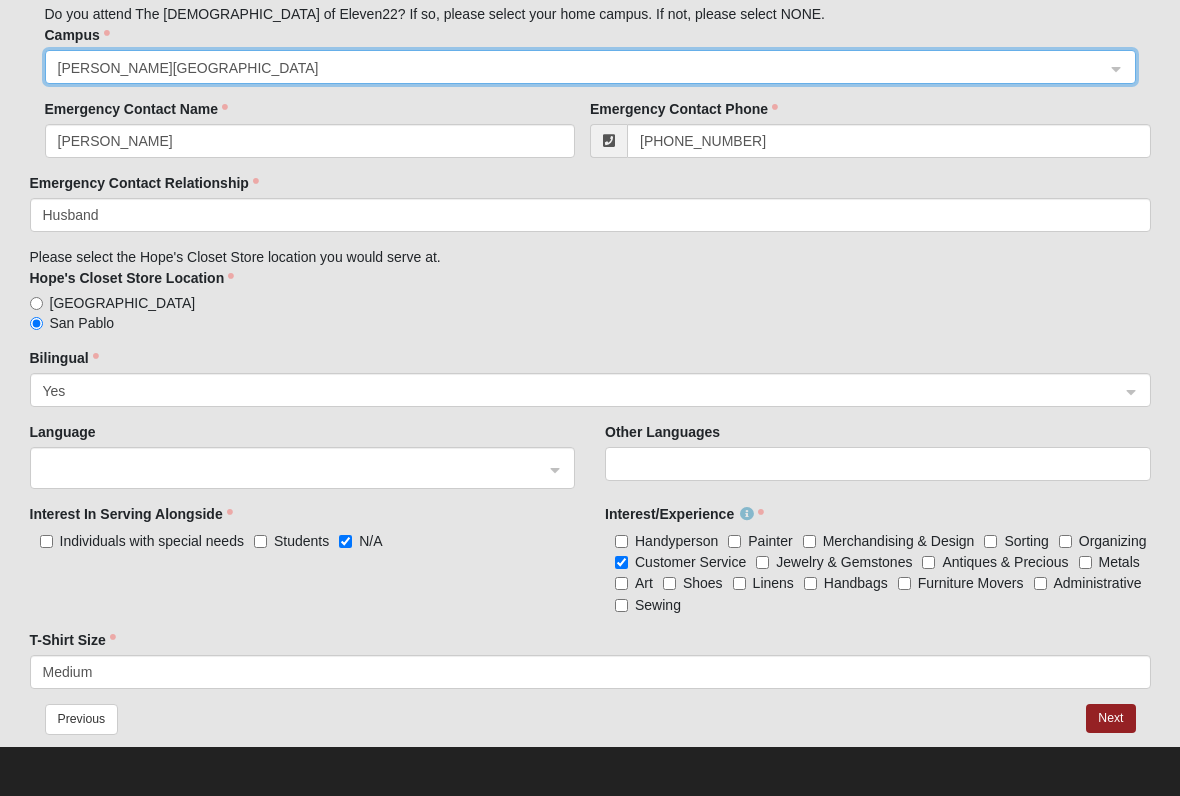 click on "Next" at bounding box center (1110, 718) 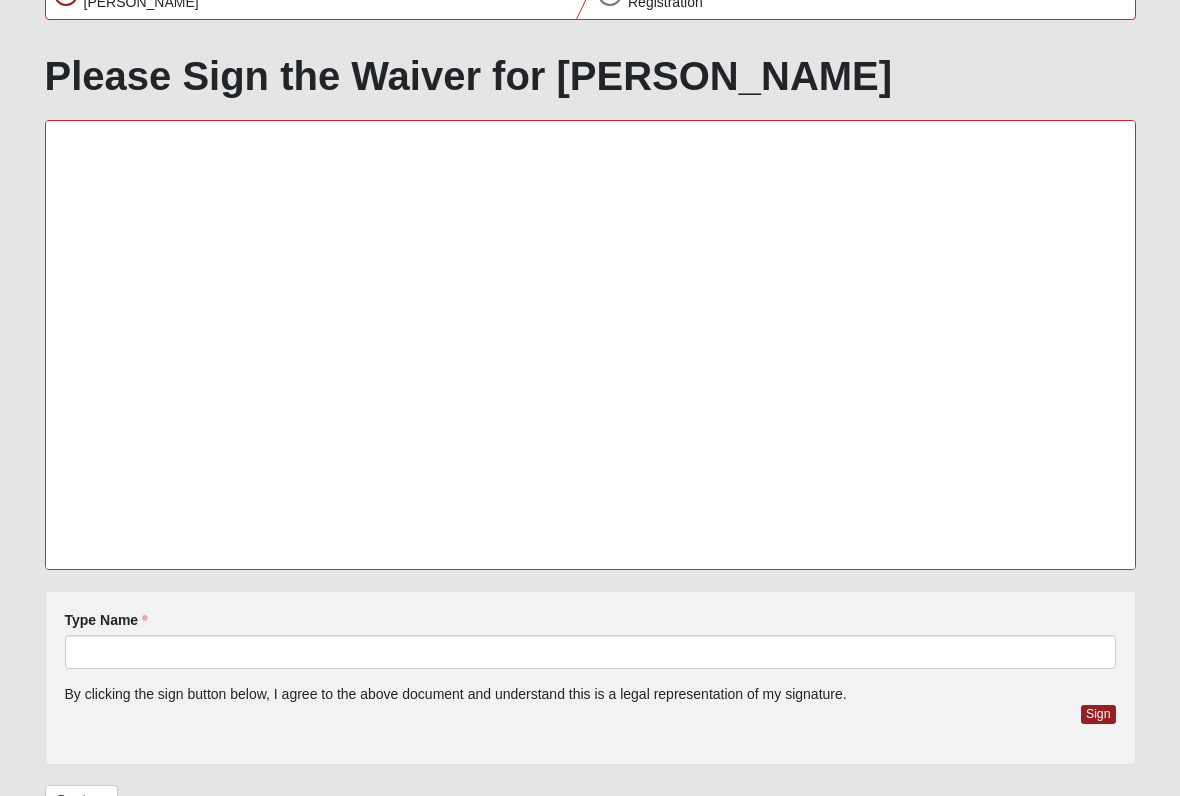 scroll, scrollTop: 120, scrollLeft: 0, axis: vertical 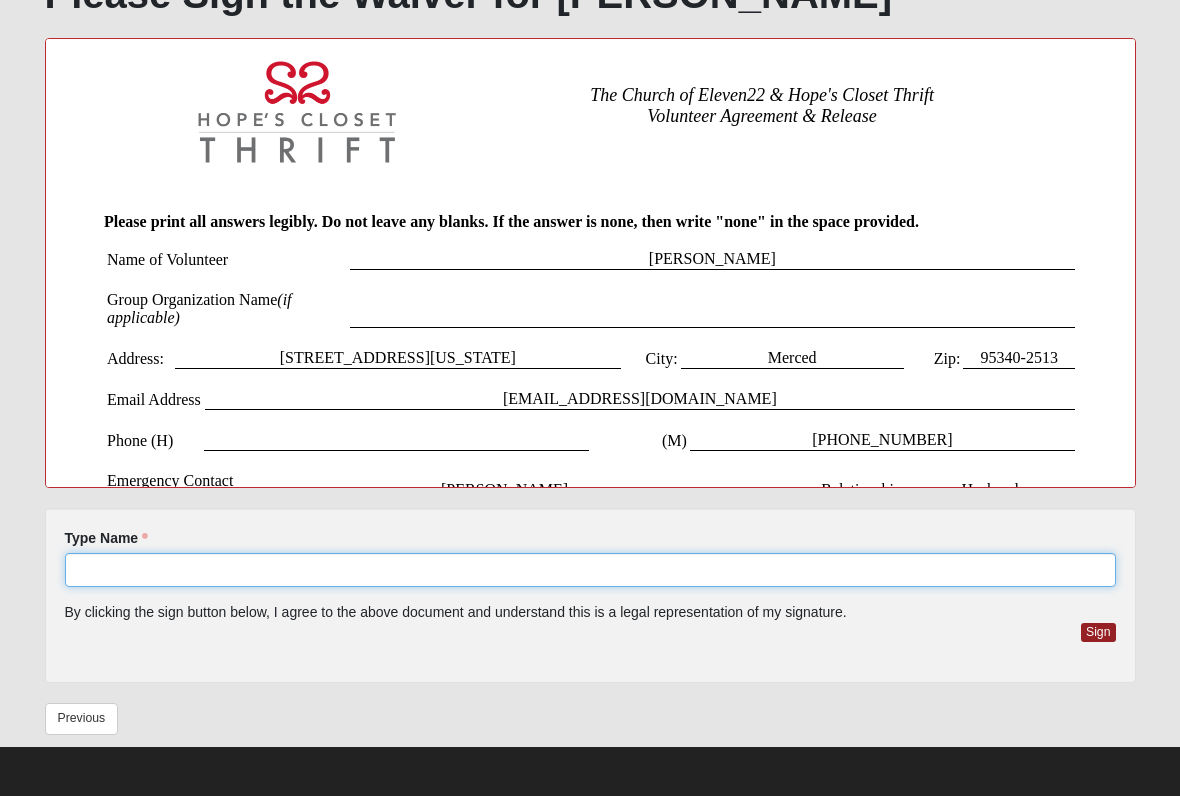 click on "Type Name" 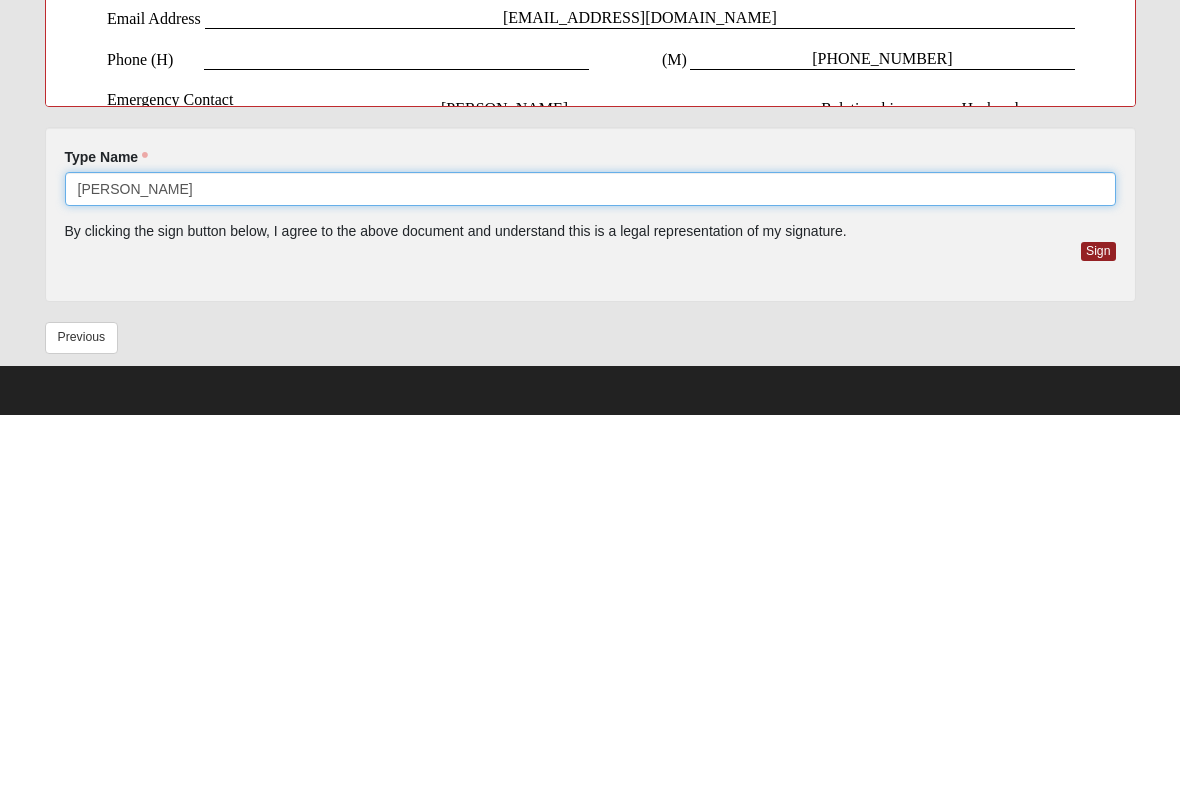 type on "[PERSON_NAME]" 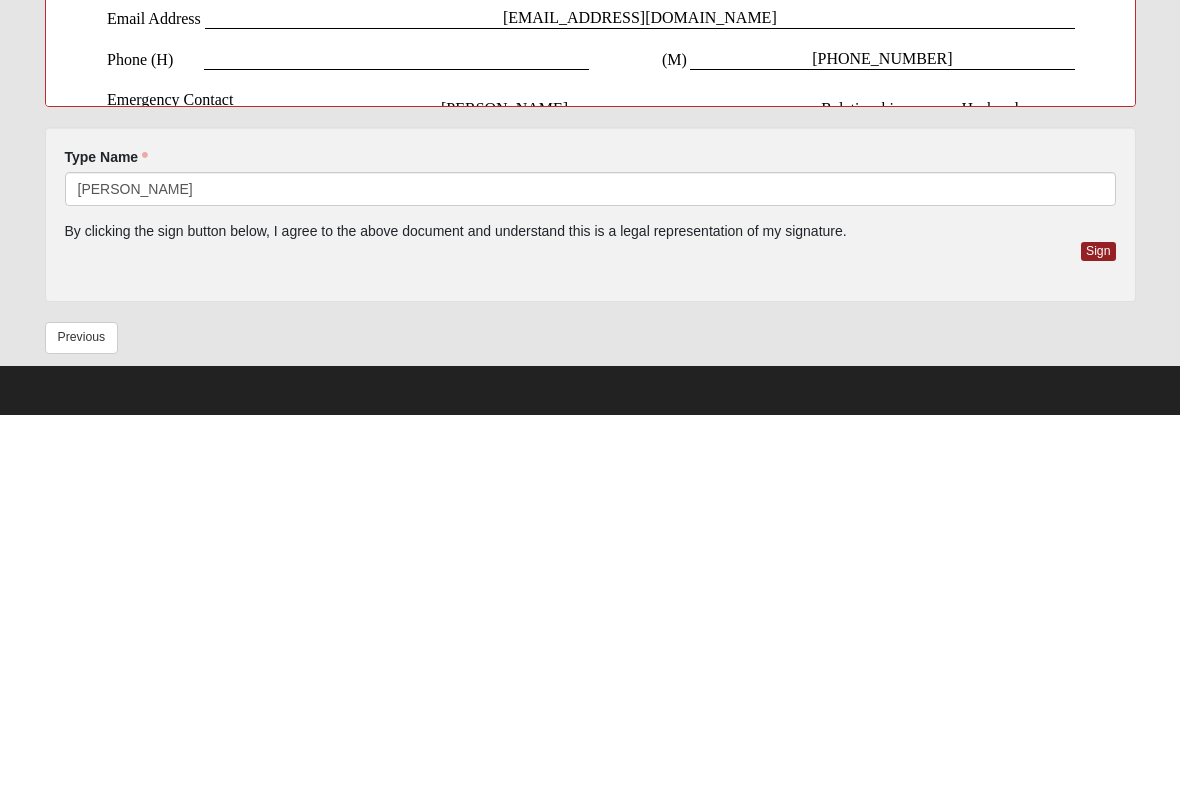 click on "Sign" at bounding box center (1098, 632) 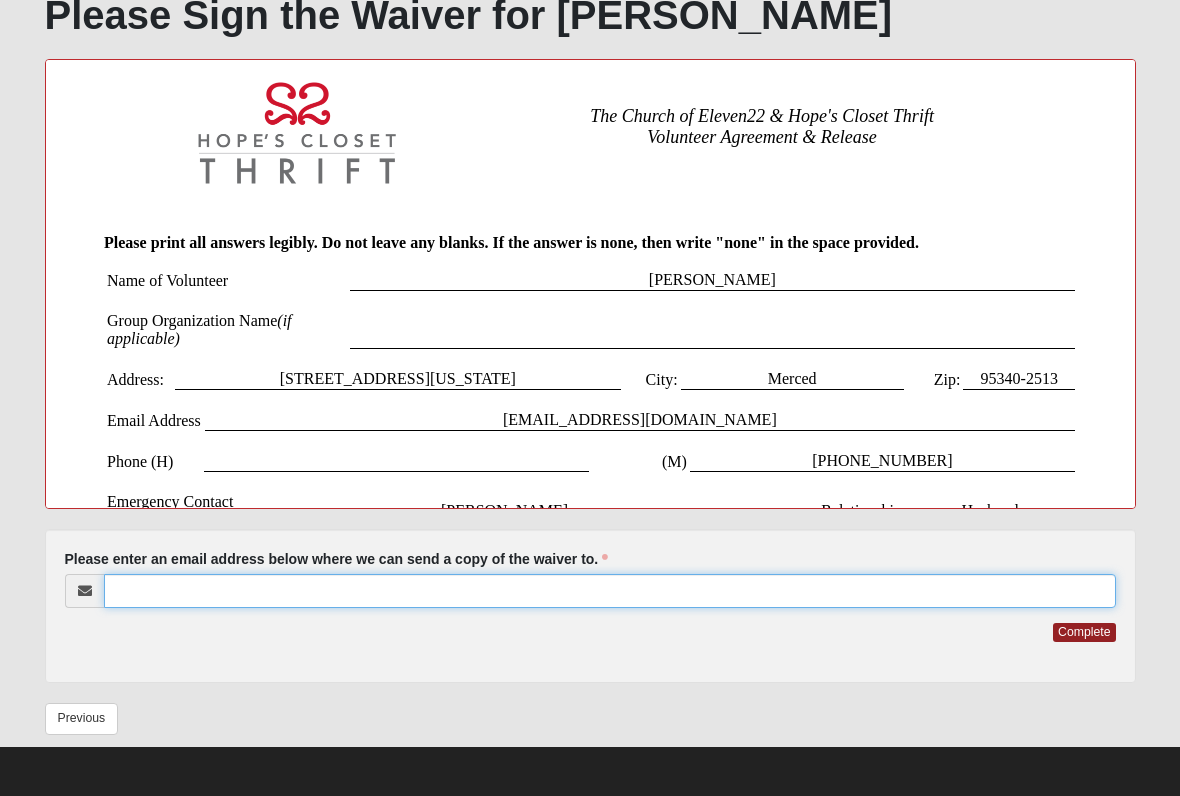 click on "Please enter an email address below where we can send a copy of the waiver to." at bounding box center (610, 591) 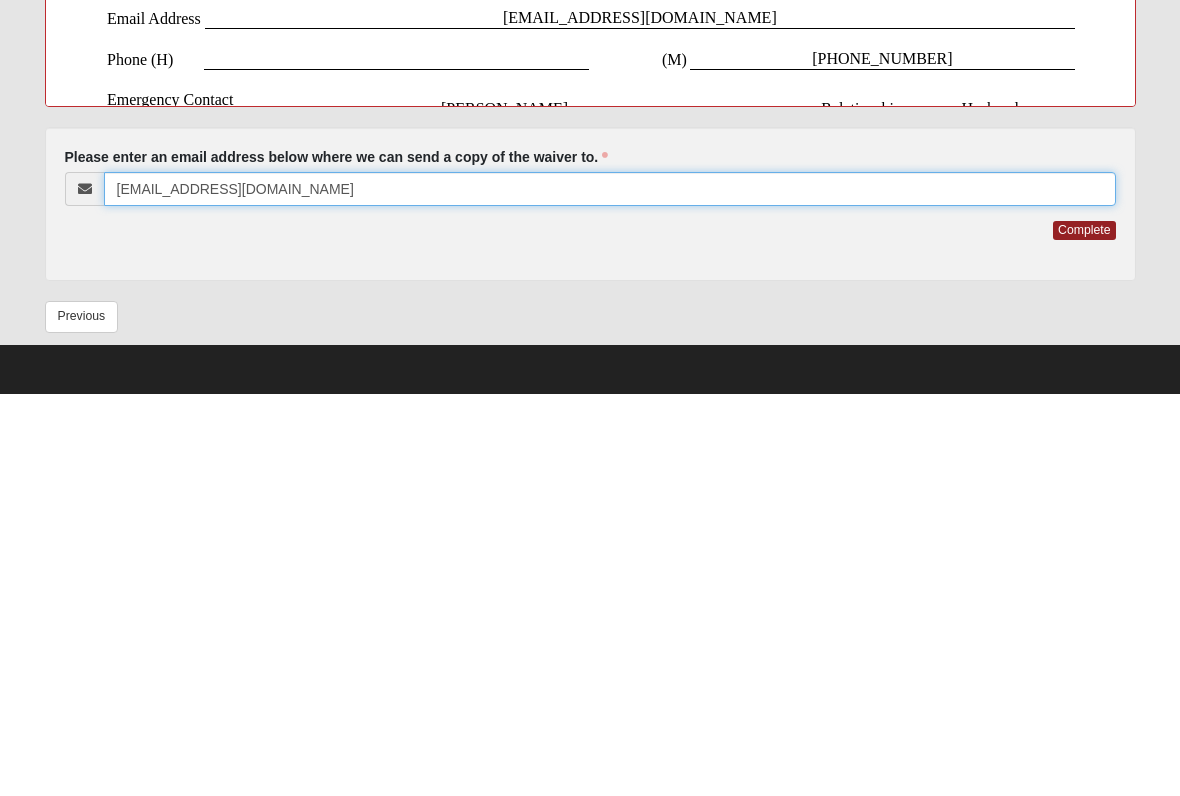 type on "[EMAIL_ADDRESS][DOMAIN_NAME]" 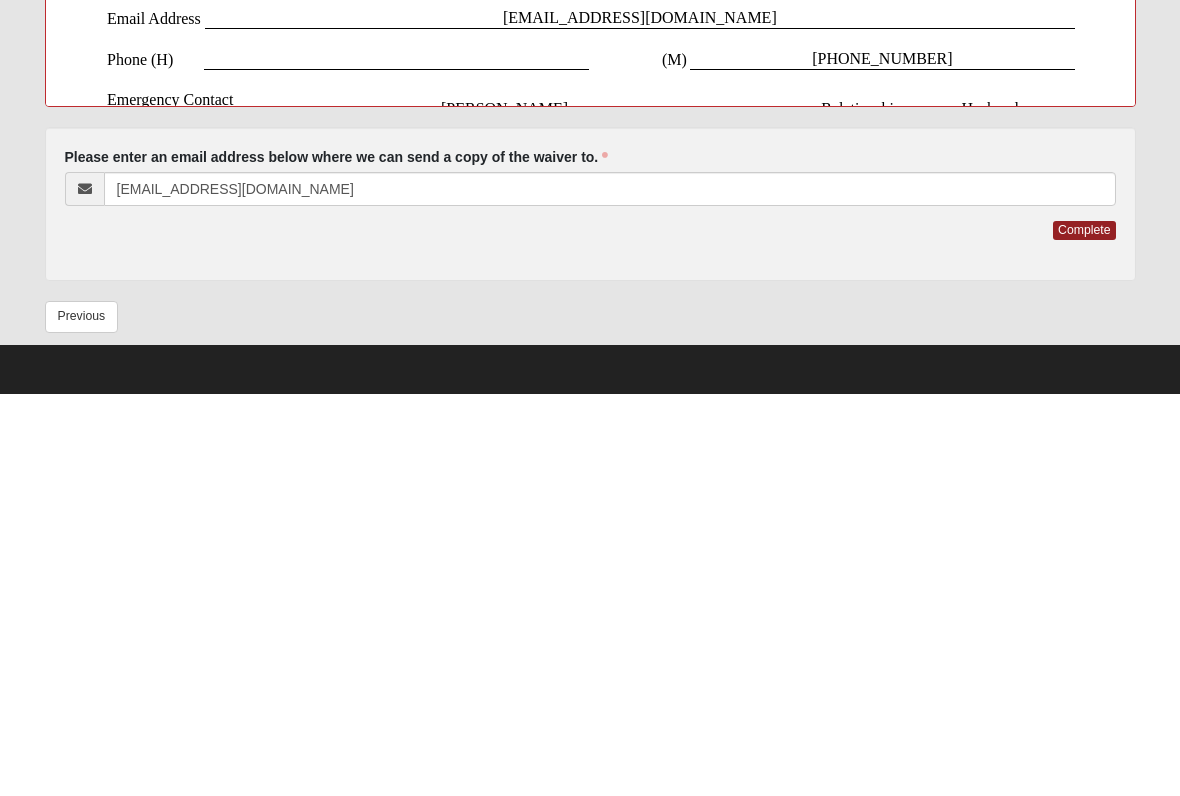 click on "Complete" at bounding box center [1084, 632] 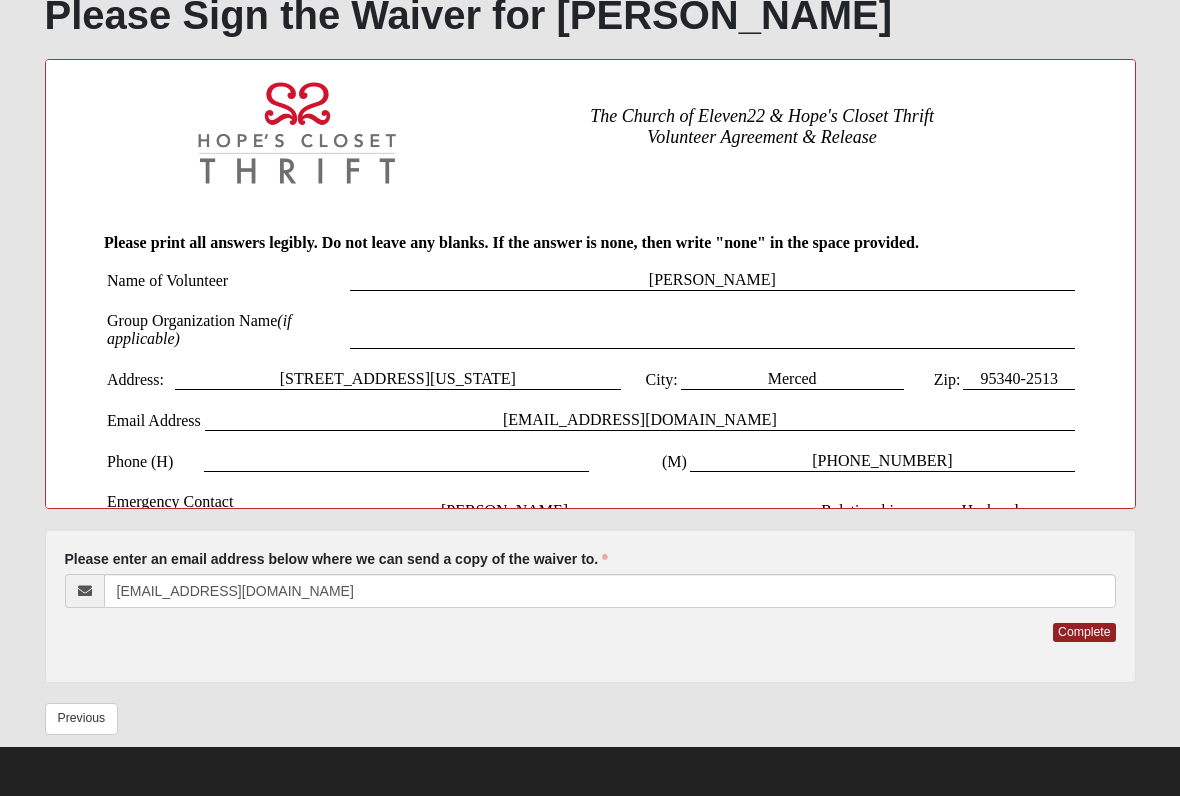 scroll, scrollTop: 0, scrollLeft: 0, axis: both 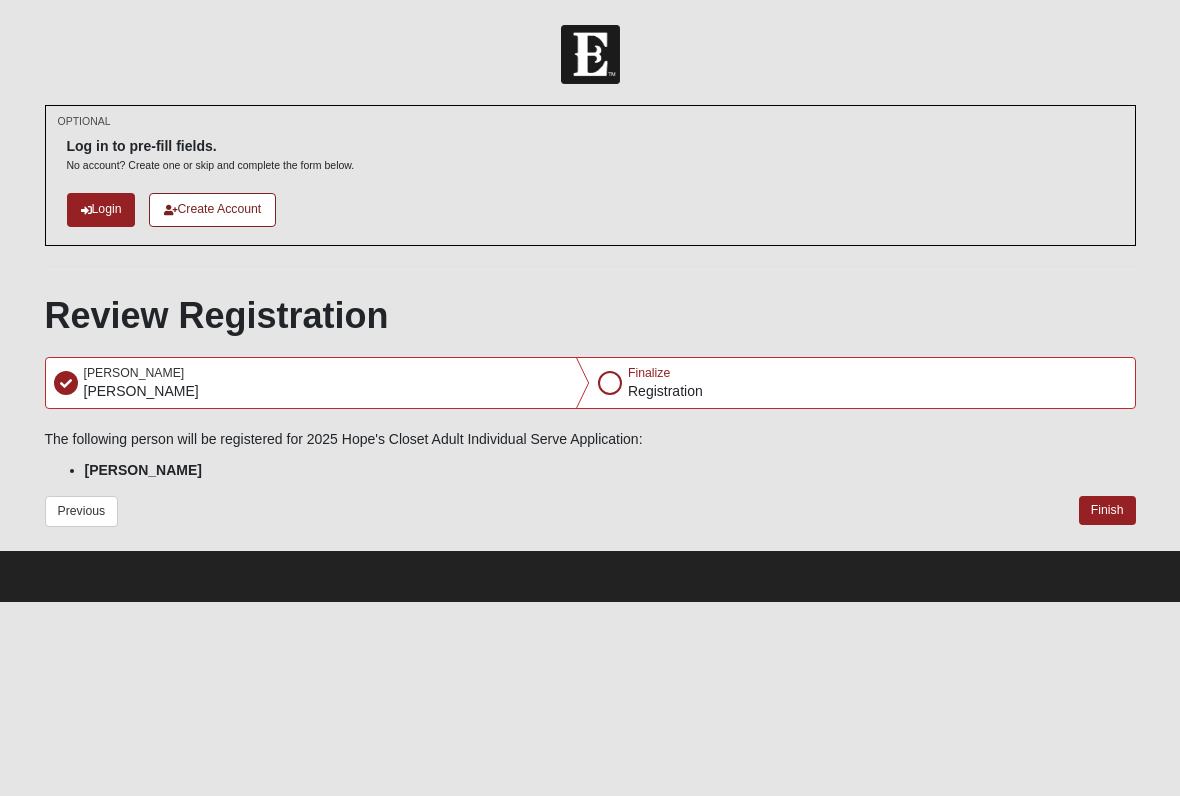 click on "Finish" at bounding box center (1107, 510) 